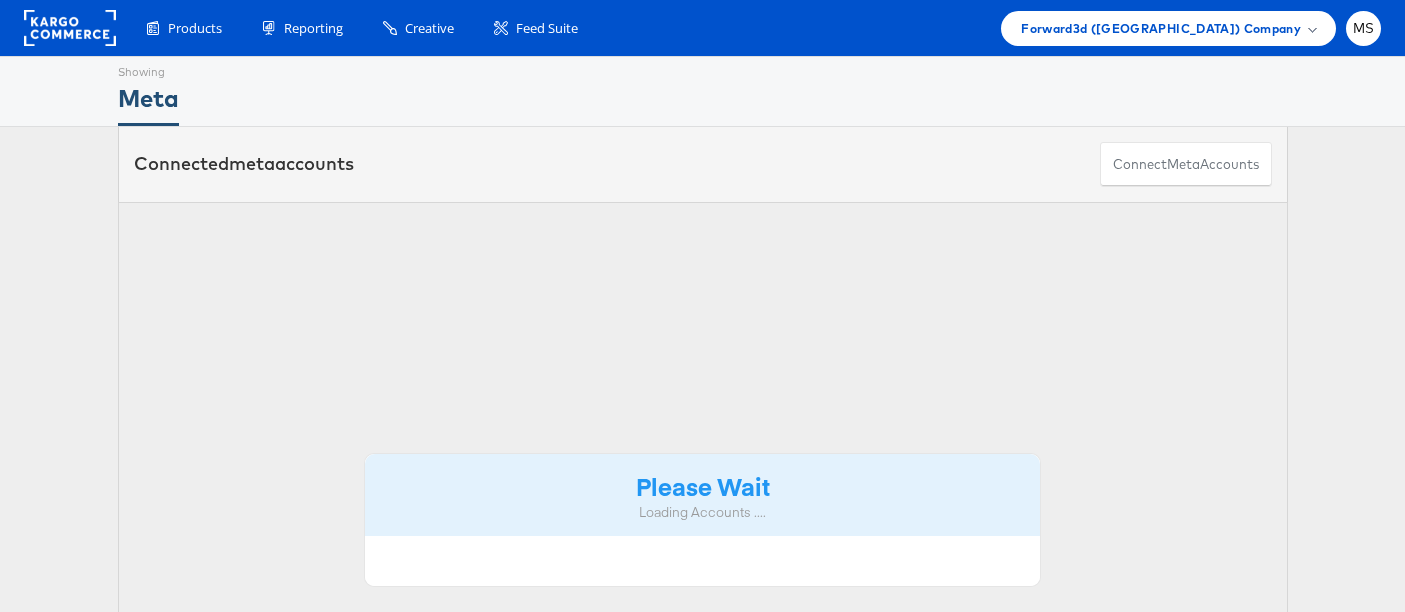 scroll, scrollTop: 0, scrollLeft: 0, axis: both 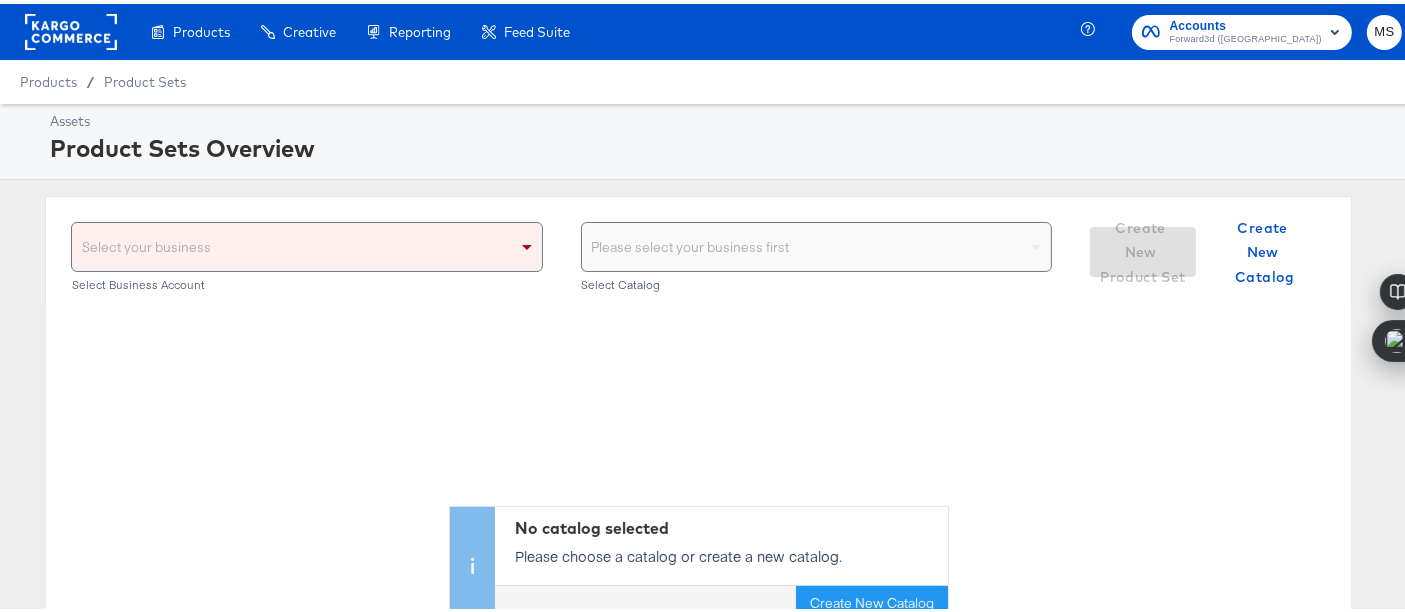 click on "Select your business" at bounding box center [307, 243] 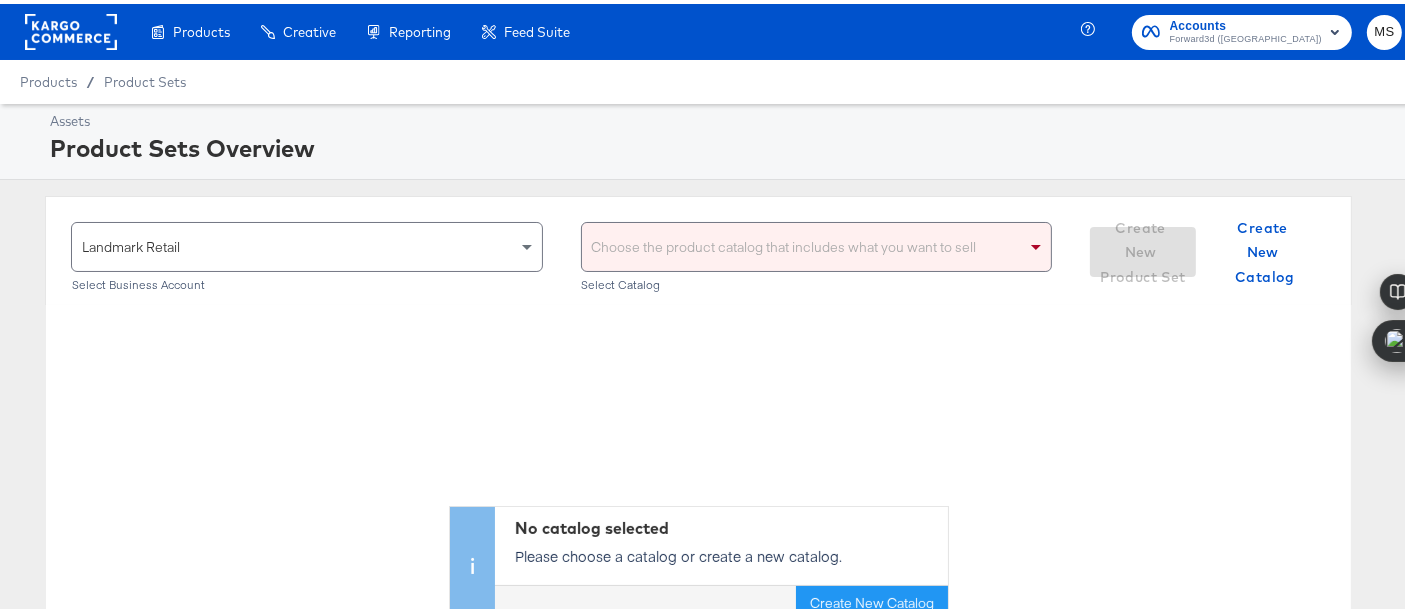 click on "Choose the product catalog that includes what you want to sell" at bounding box center [817, 243] 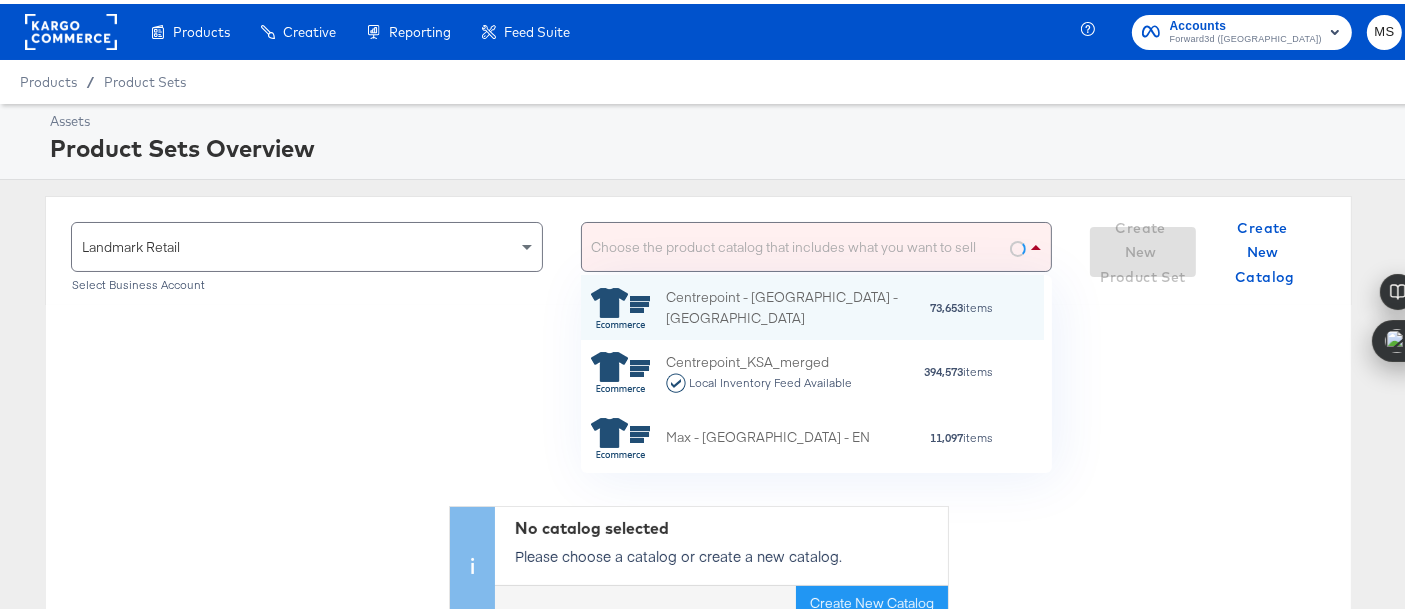 scroll, scrollTop: 18, scrollLeft: 17, axis: both 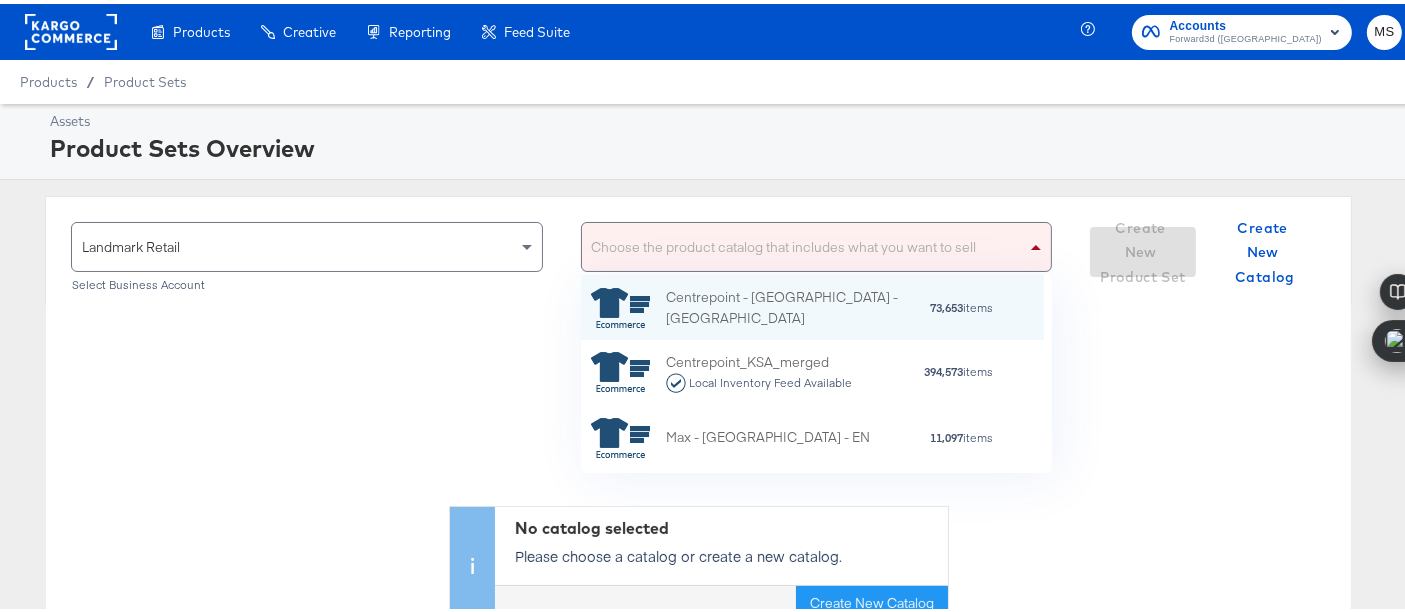 type on "a" 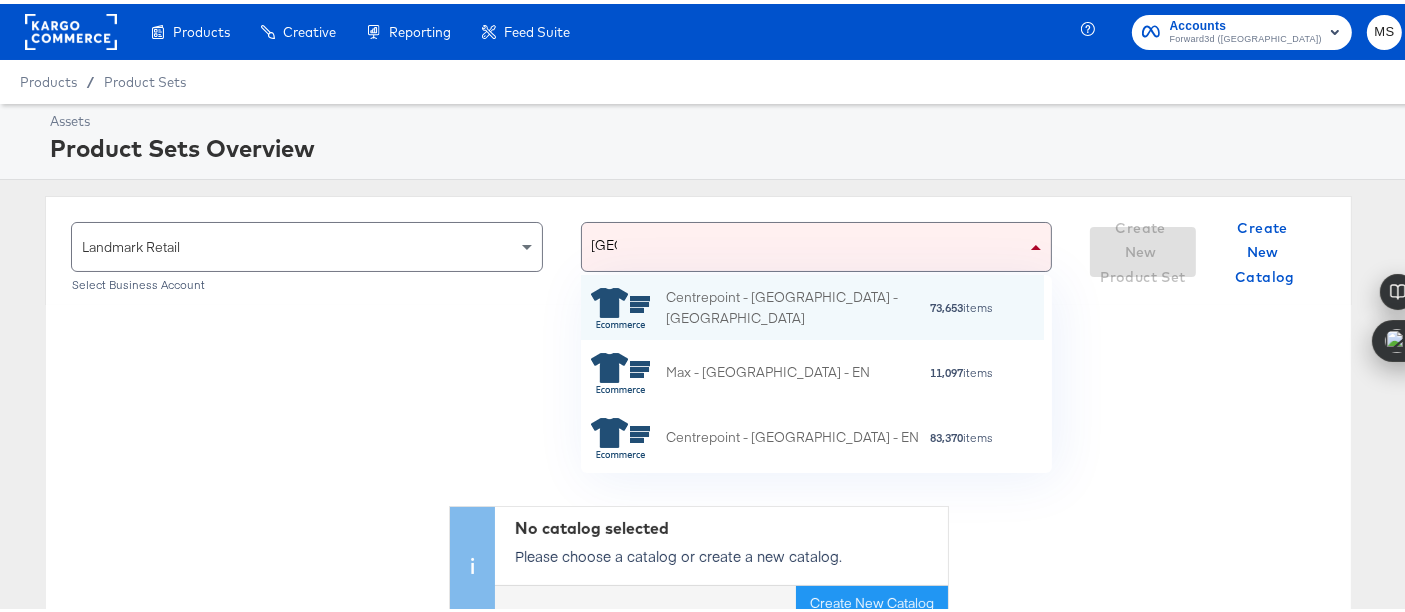 type on "[GEOGRAPHIC_DATA]" 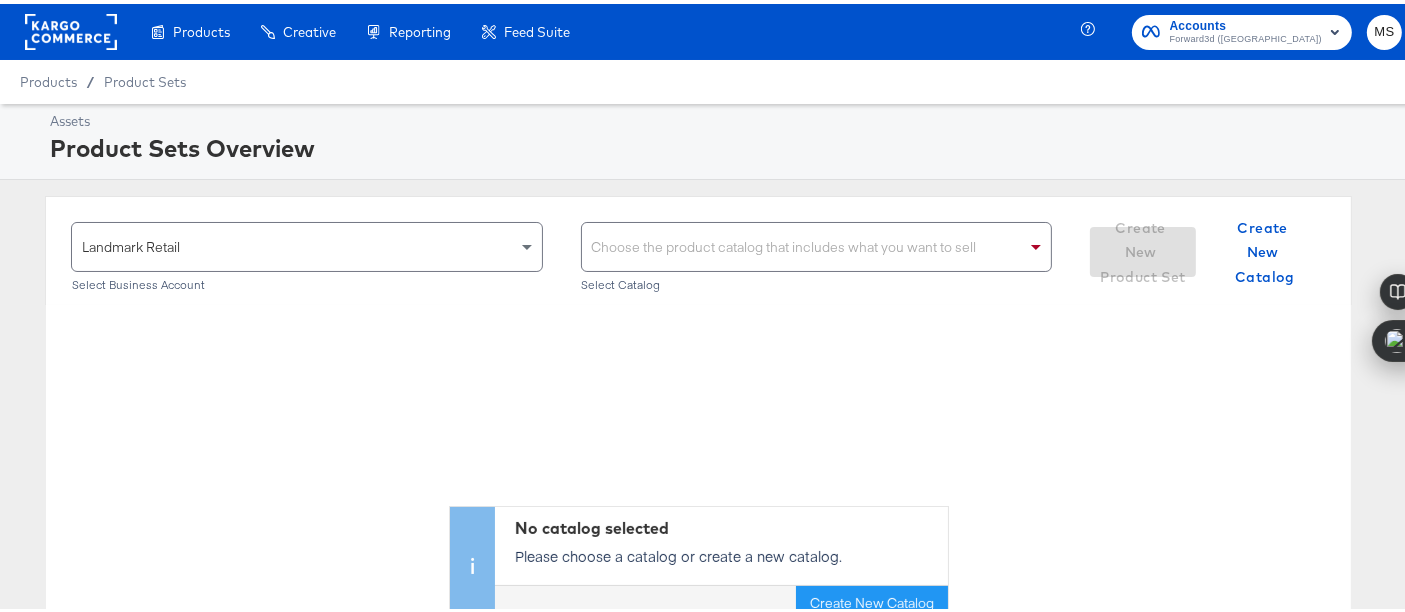 click on "Choose the product catalog that includes what you want to sell" at bounding box center [817, 243] 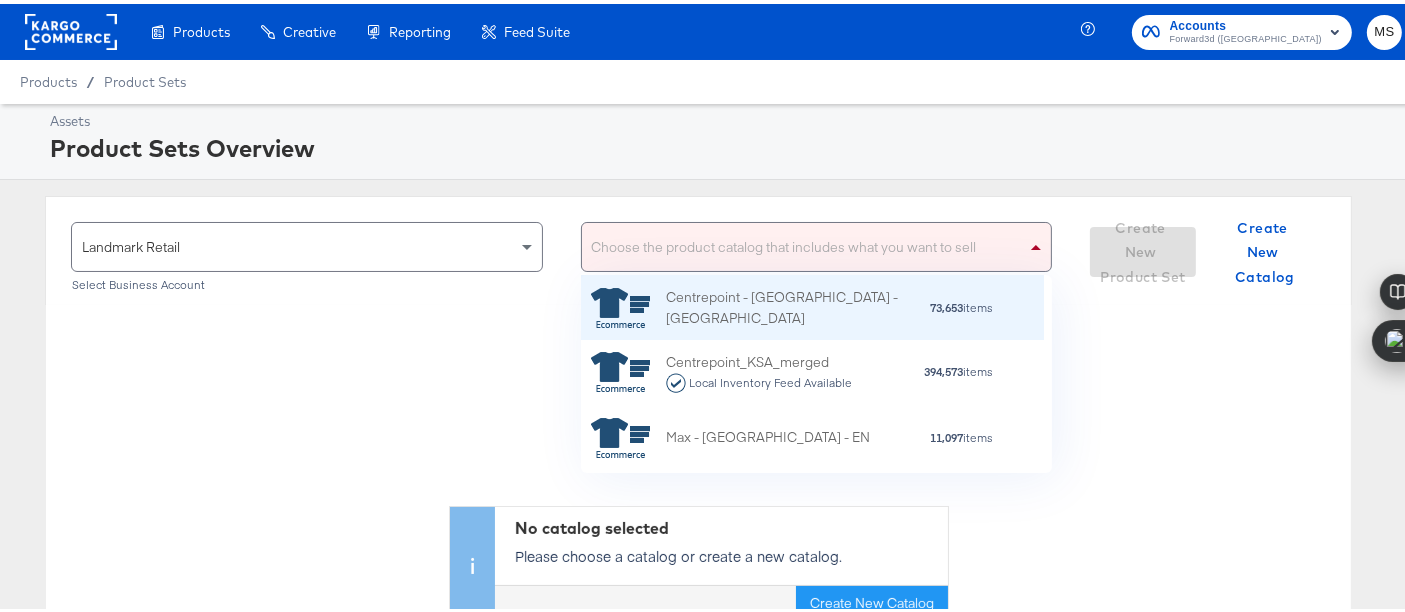 scroll, scrollTop: 18, scrollLeft: 17, axis: both 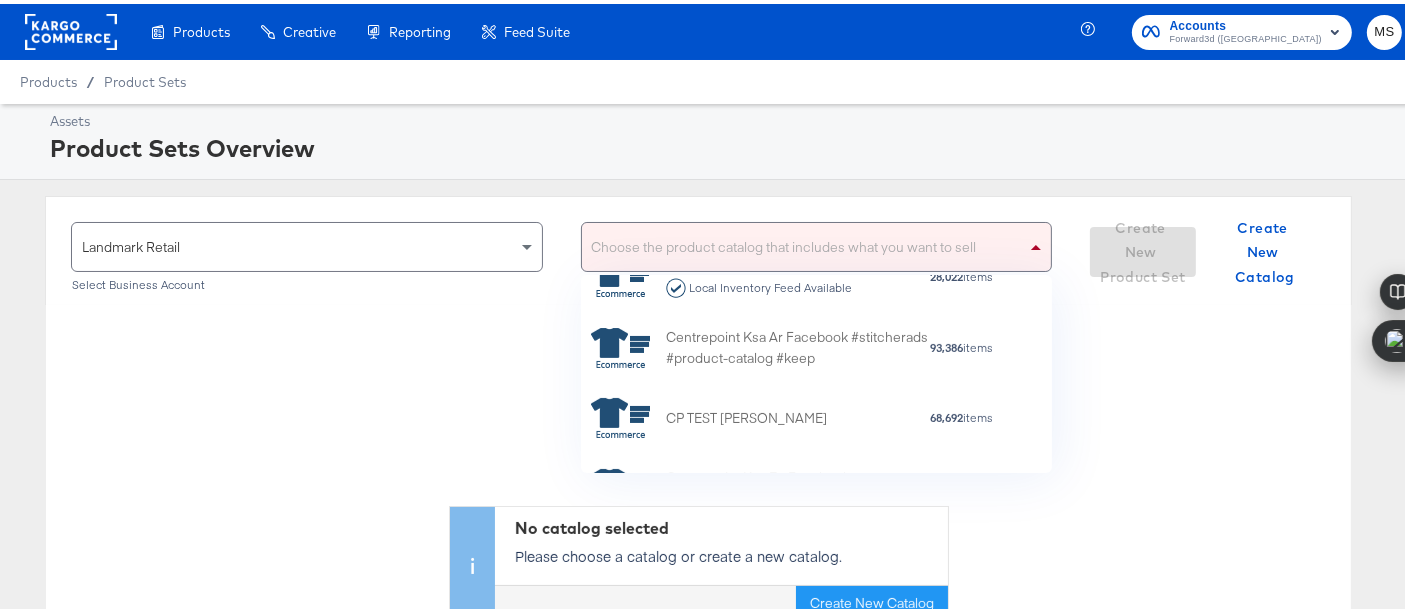 click on "Choose the product catalog that includes what you want to sell" at bounding box center (817, 243) 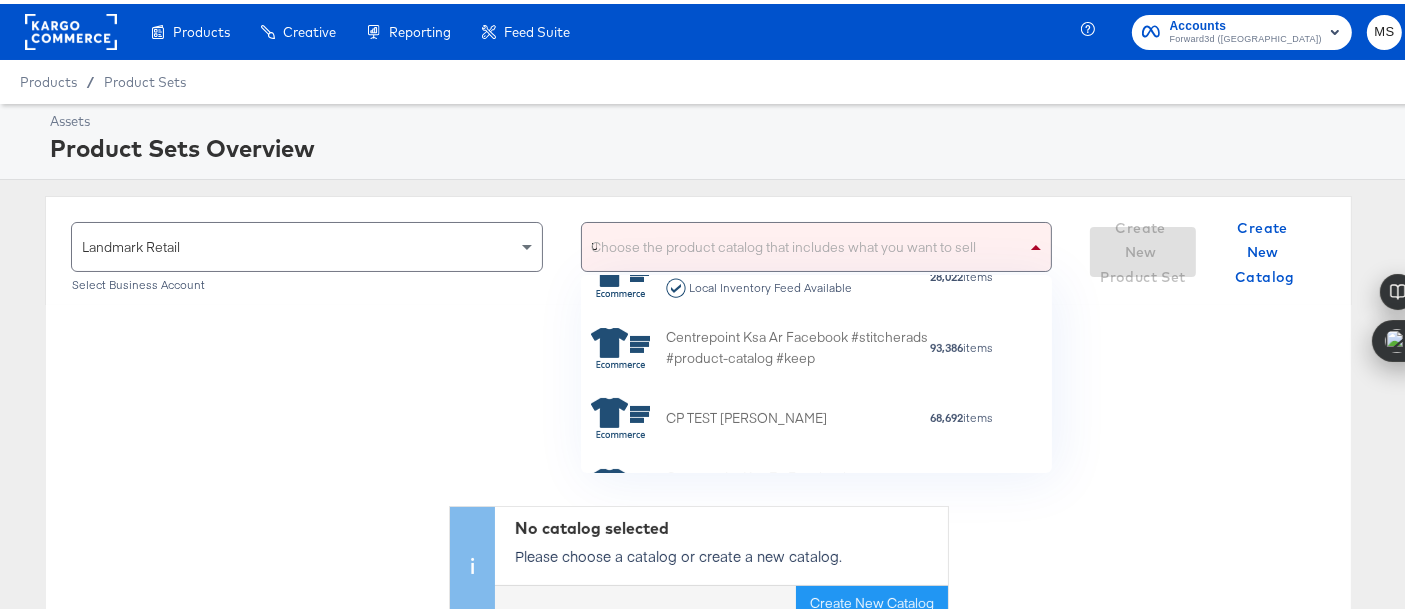 scroll, scrollTop: 0, scrollLeft: 0, axis: both 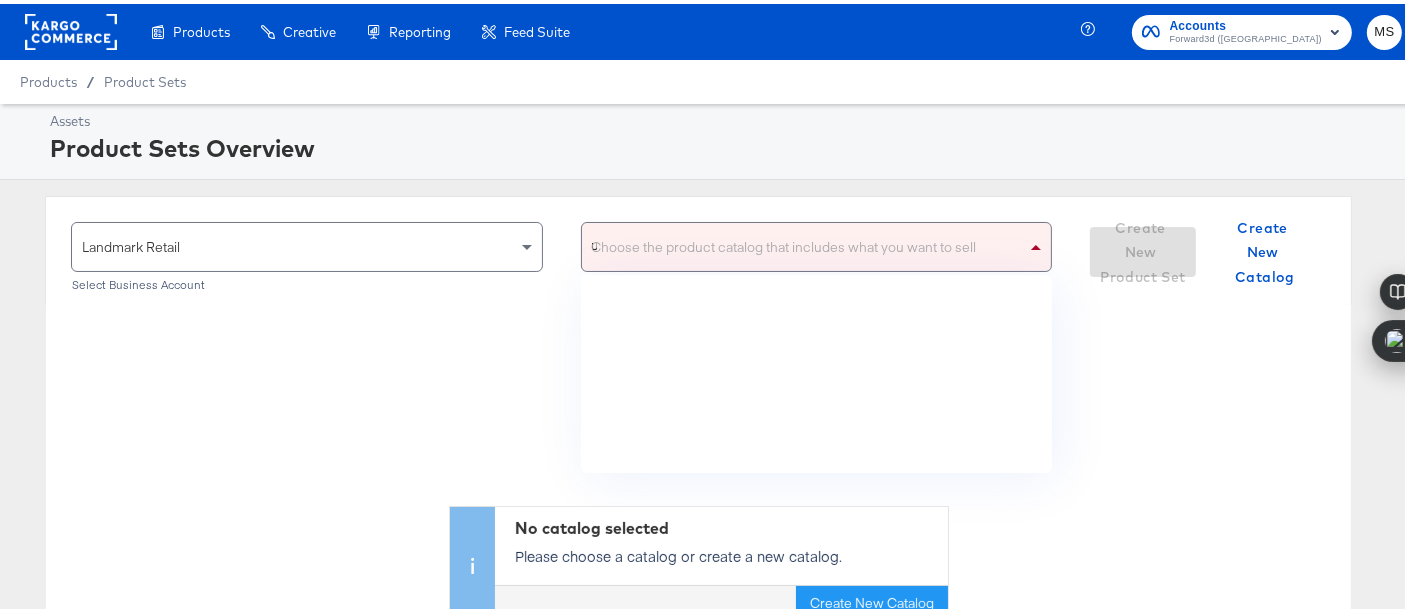 type on "[GEOGRAPHIC_DATA]" 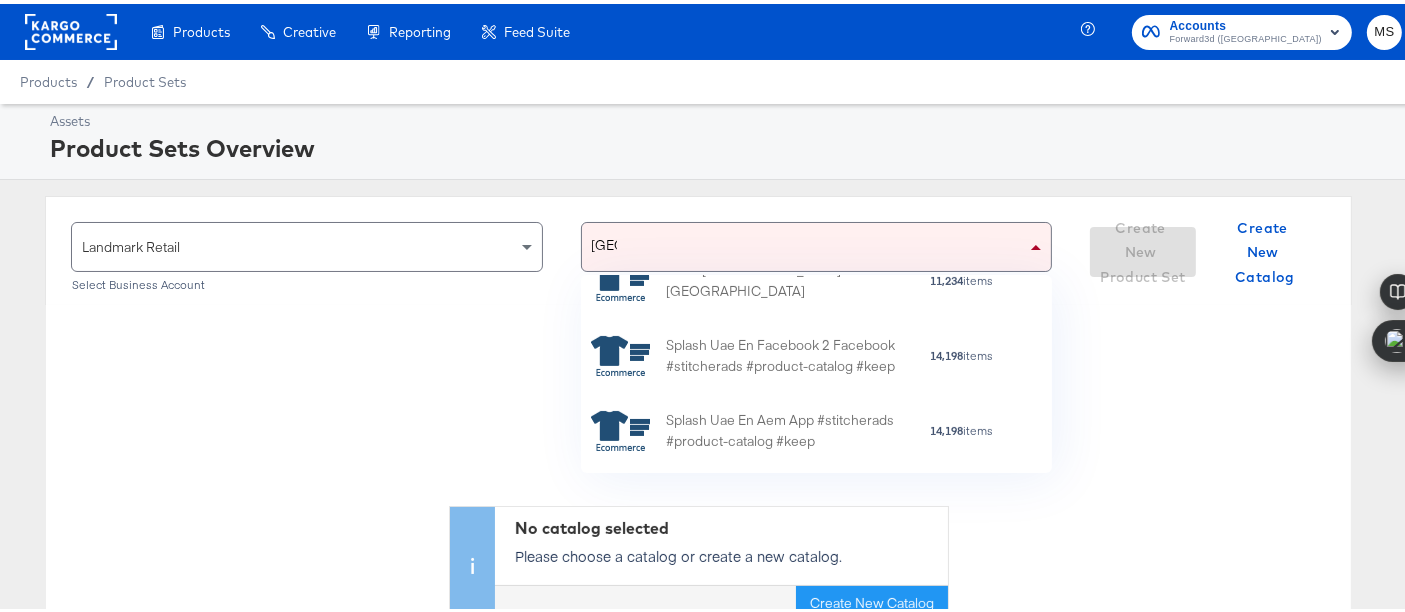 scroll, scrollTop: 722, scrollLeft: 0, axis: vertical 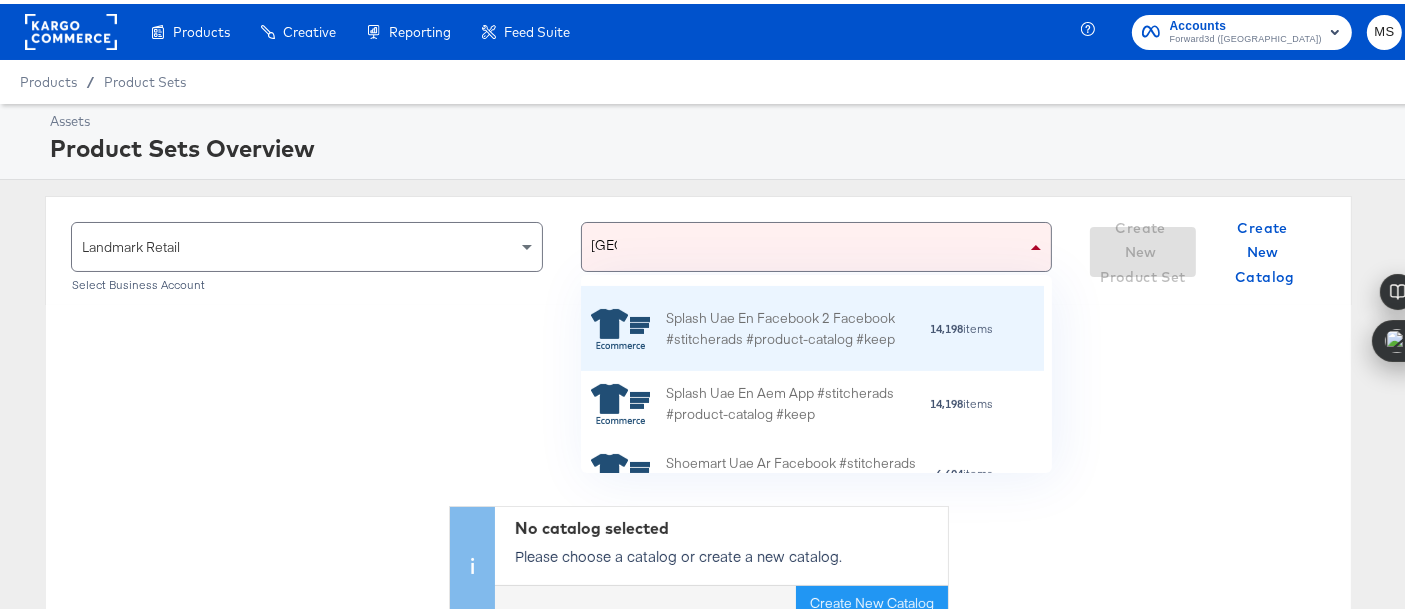 click on "Splash   Uae   En   Facebook 2   Facebook #stitcherads #product-catalog #keep" at bounding box center (797, 325) 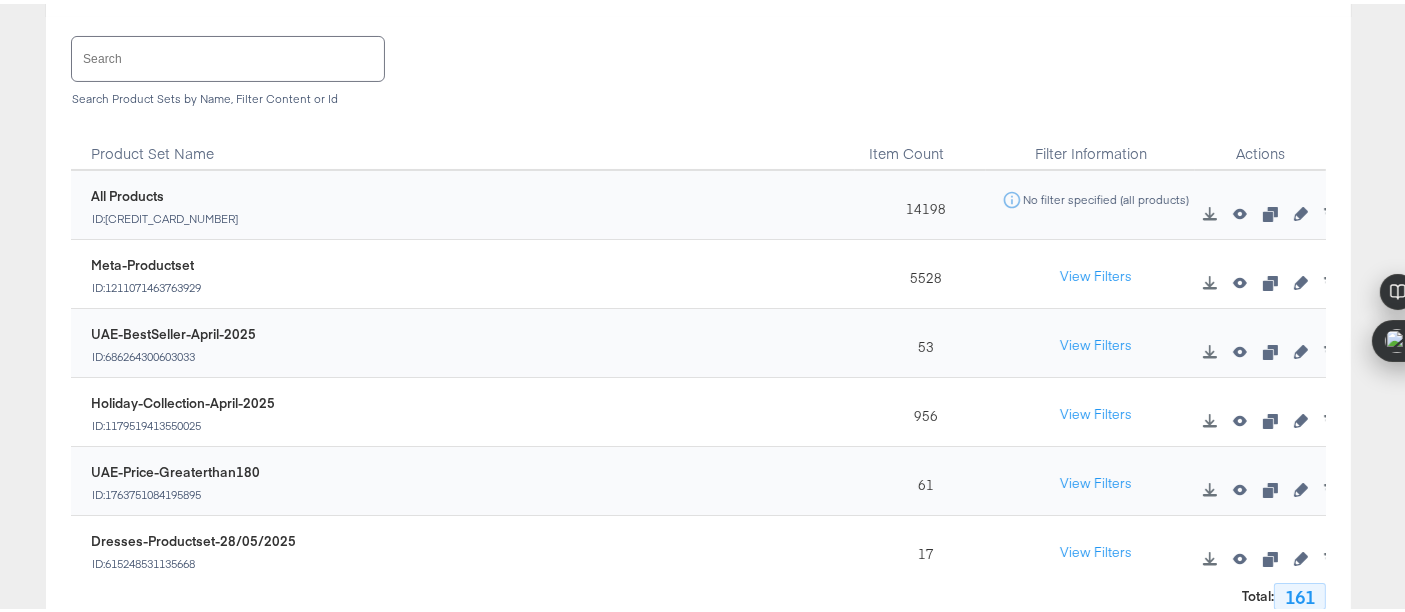 scroll, scrollTop: 292, scrollLeft: 0, axis: vertical 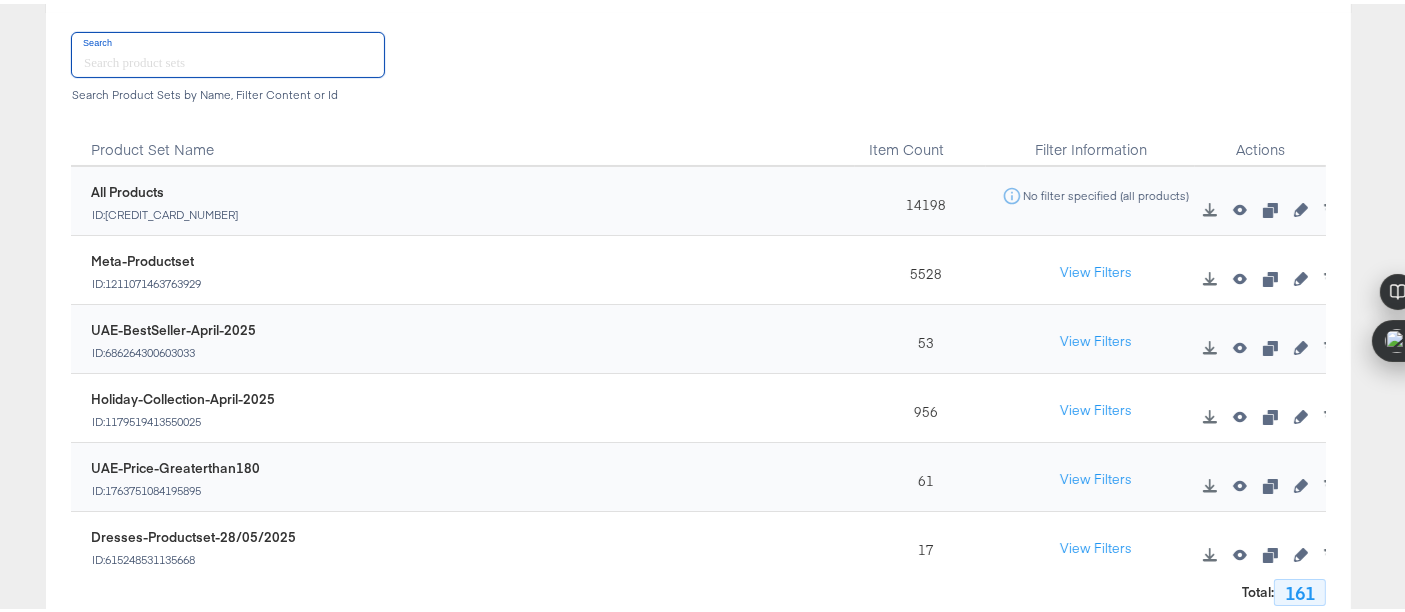 click at bounding box center [228, 50] 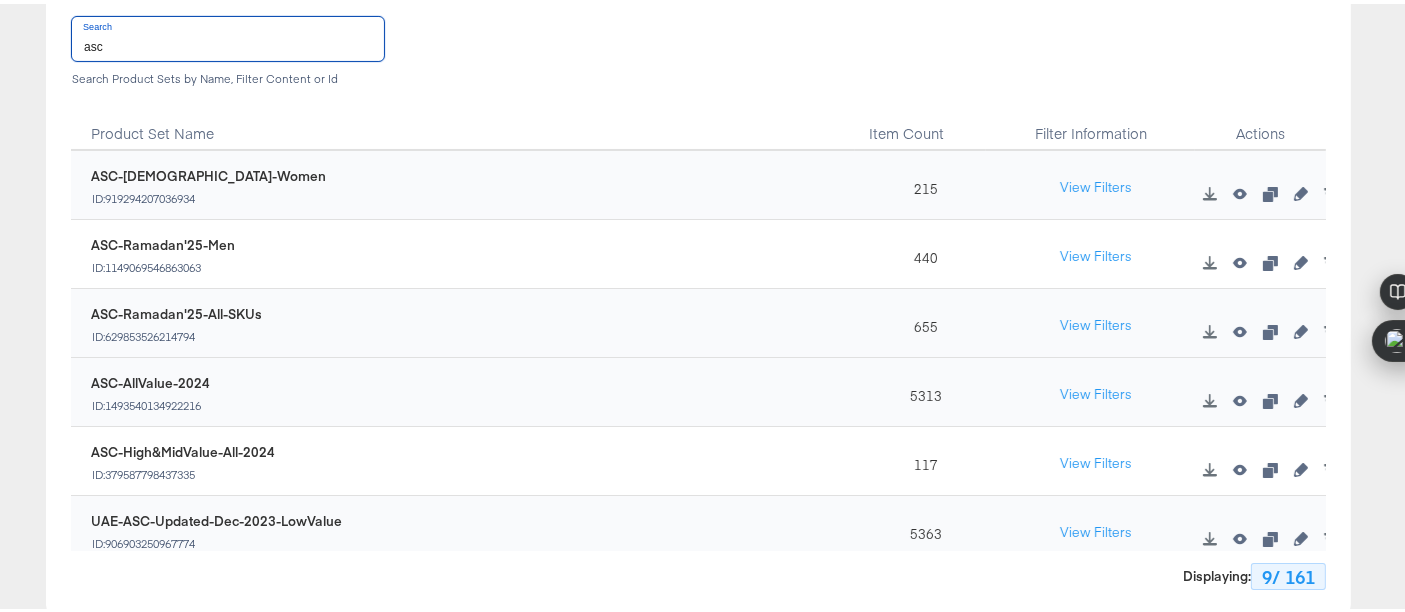 scroll, scrollTop: 320, scrollLeft: 0, axis: vertical 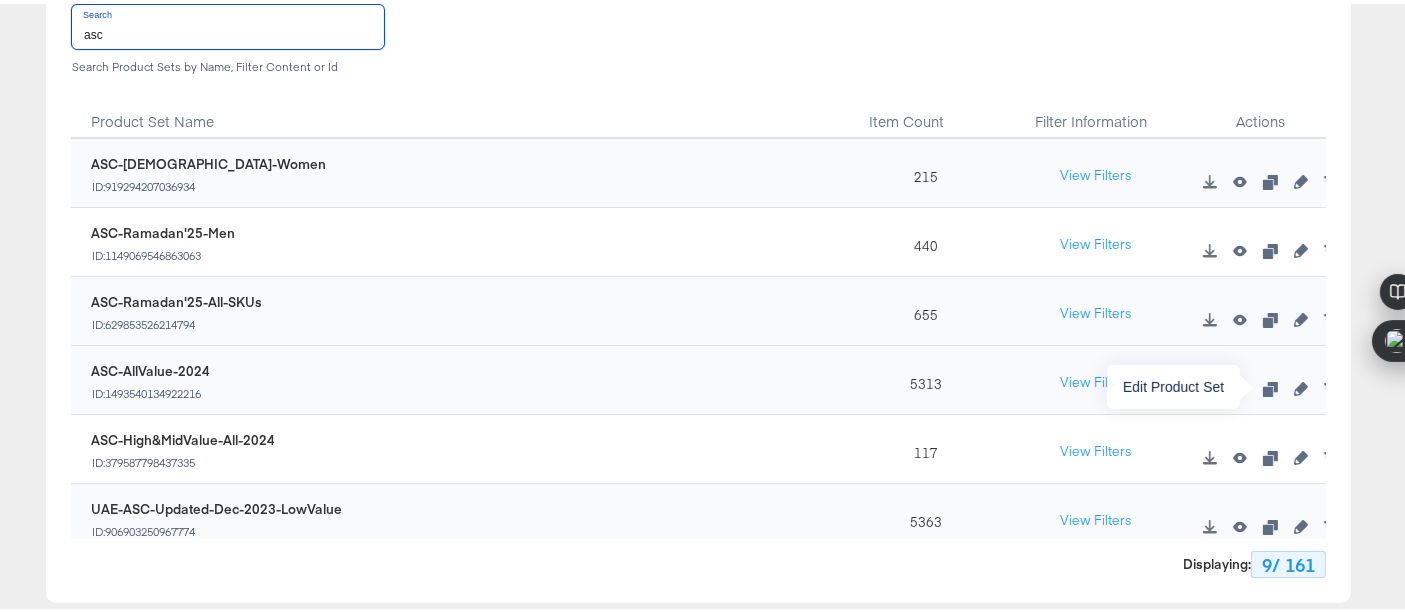 type on "asc" 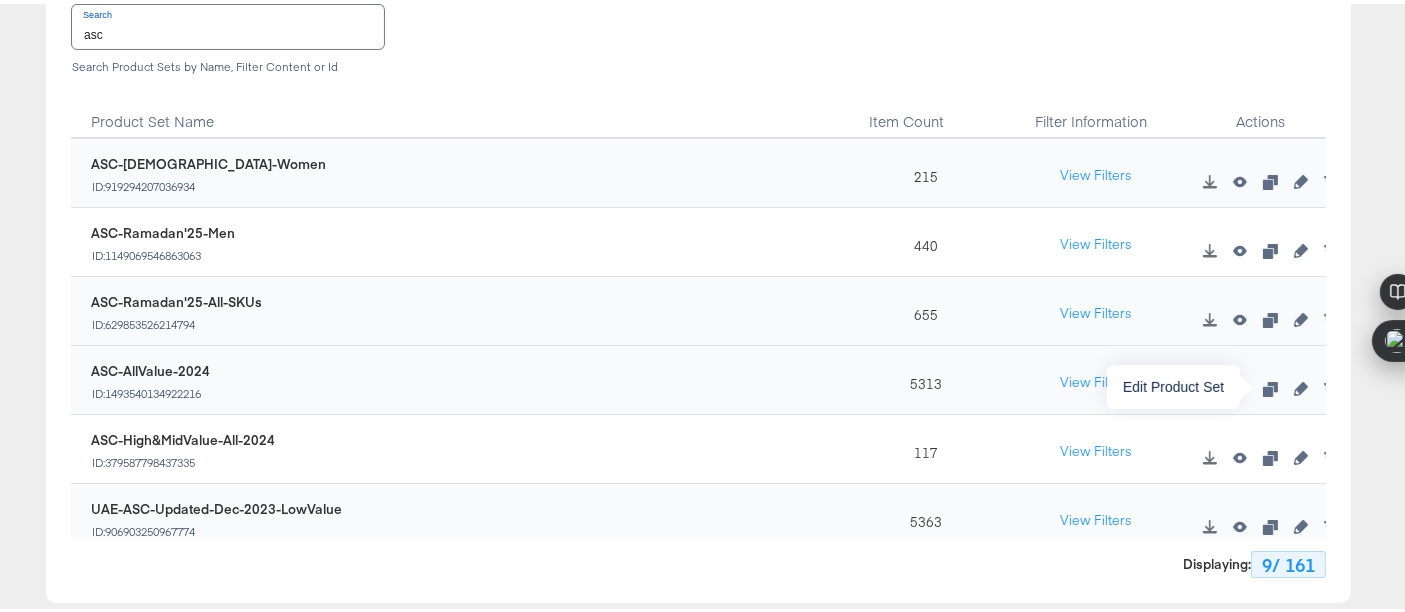 click 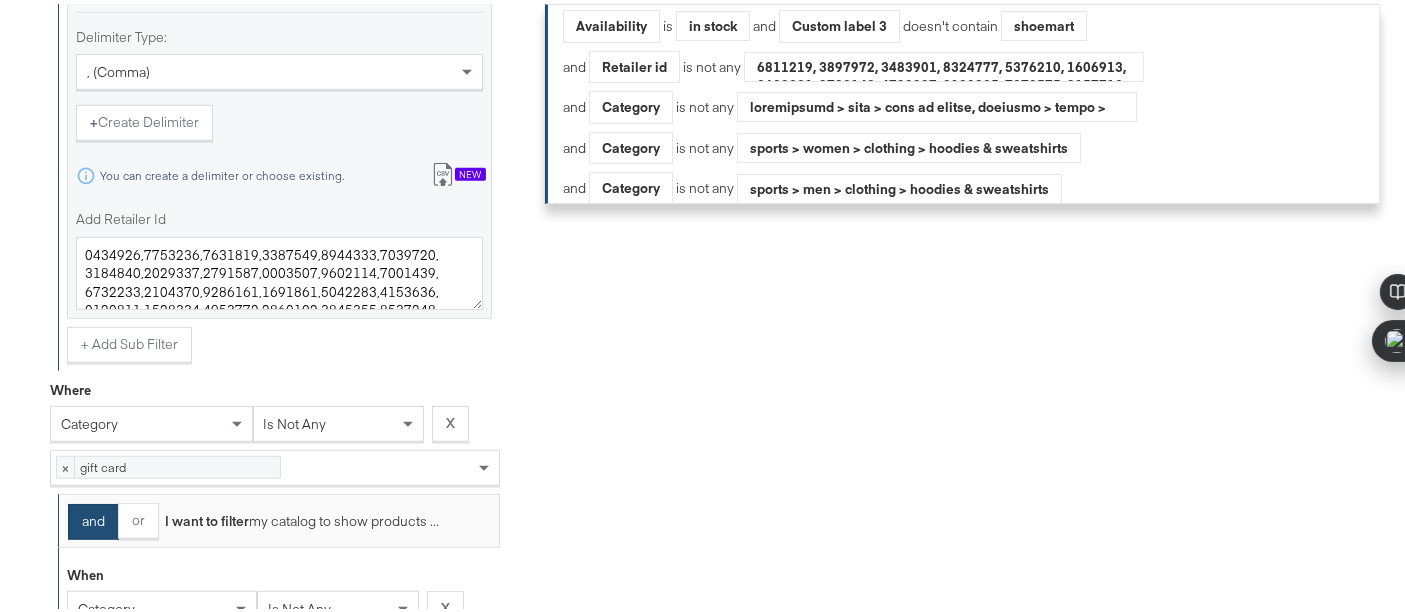scroll, scrollTop: 1068, scrollLeft: 0, axis: vertical 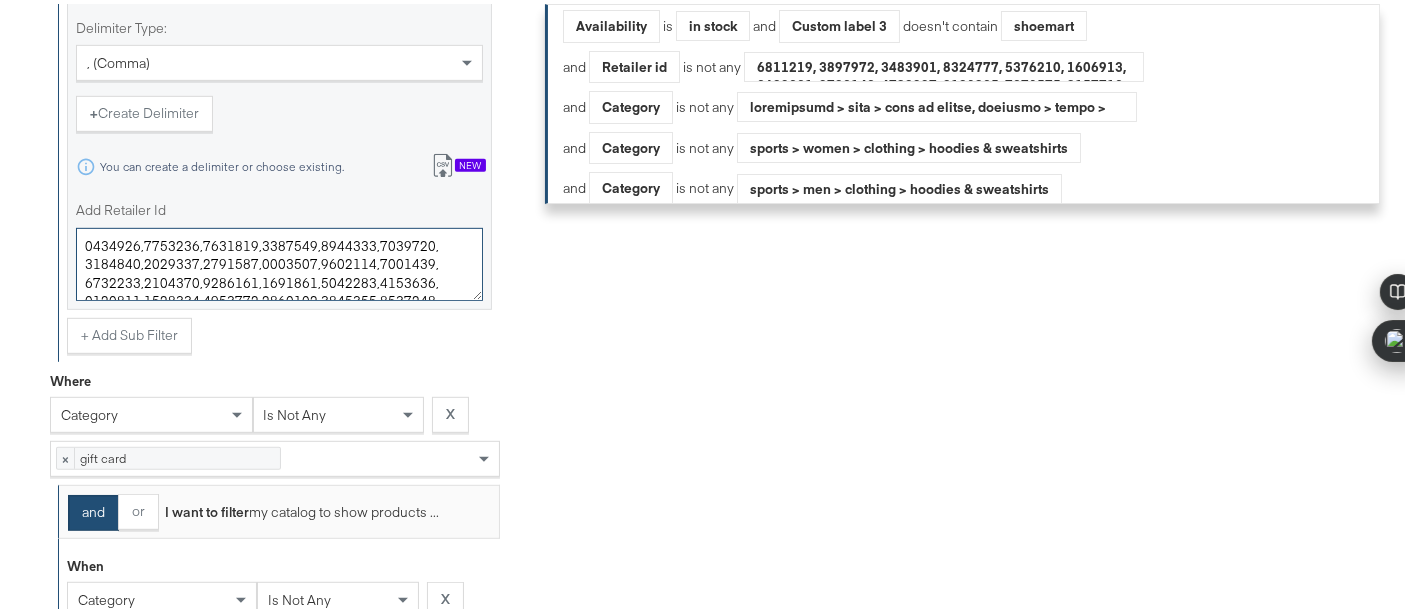 click on "Add Retailer Id" at bounding box center (279, 261) 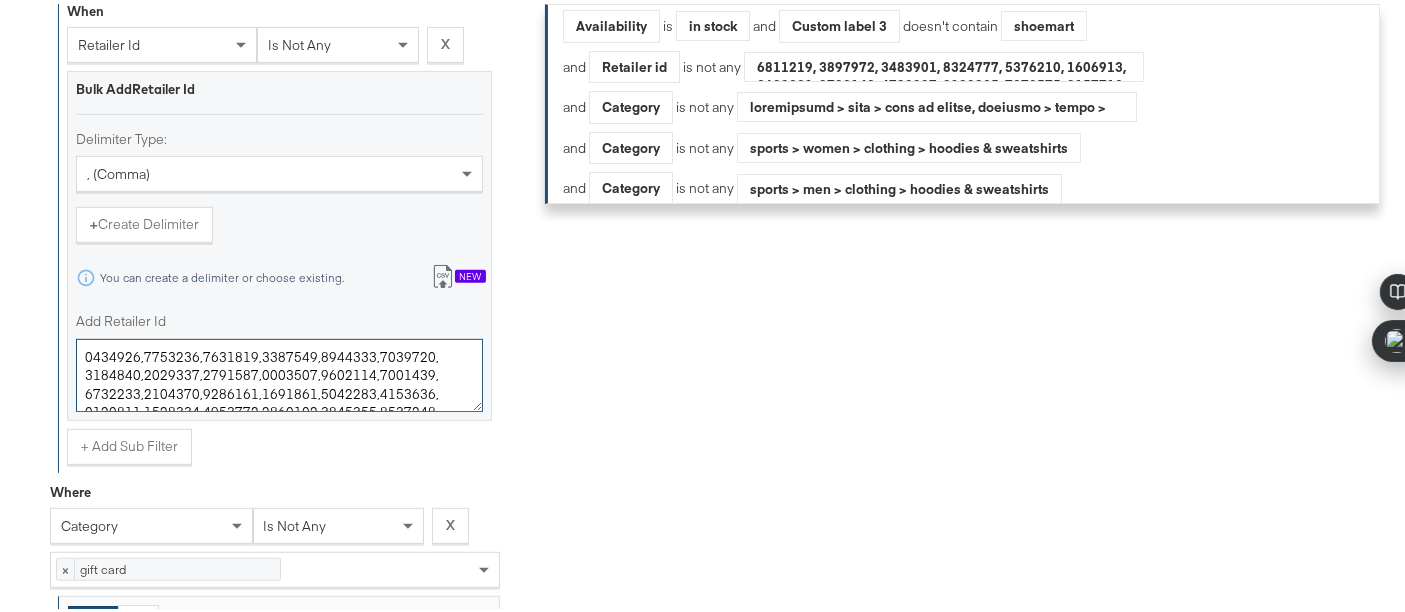 click on "Add Retailer Id" at bounding box center (279, 372) 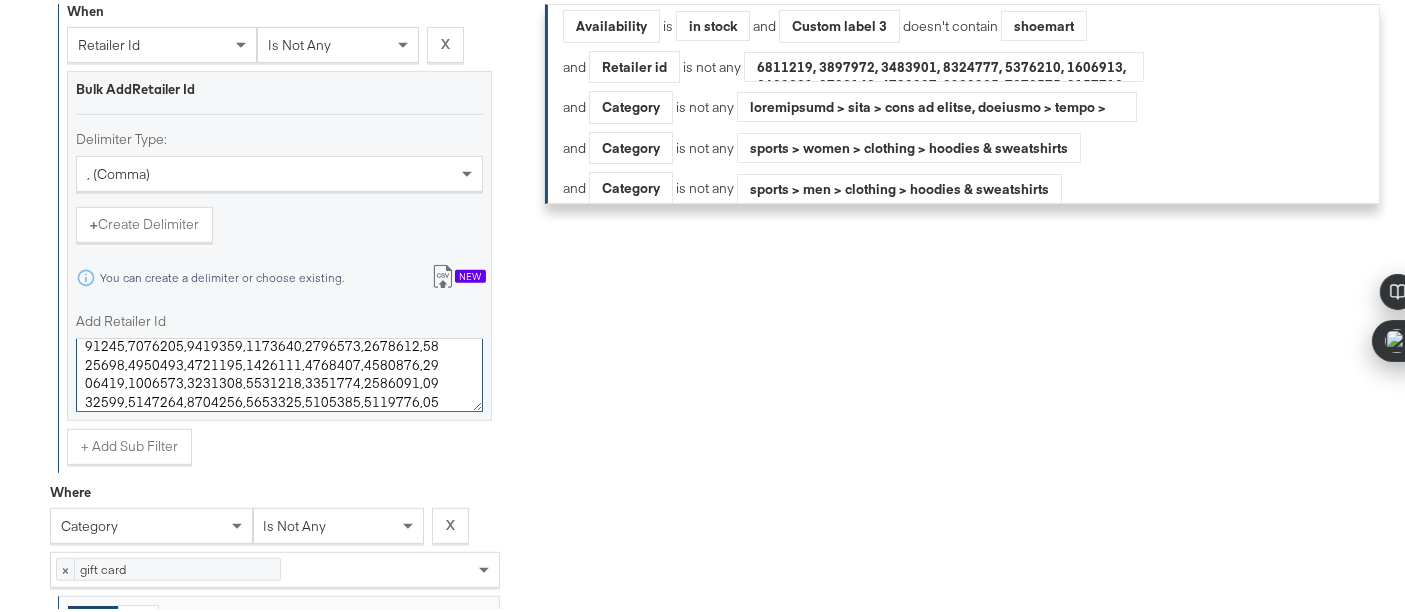 scroll, scrollTop: 7008, scrollLeft: 0, axis: vertical 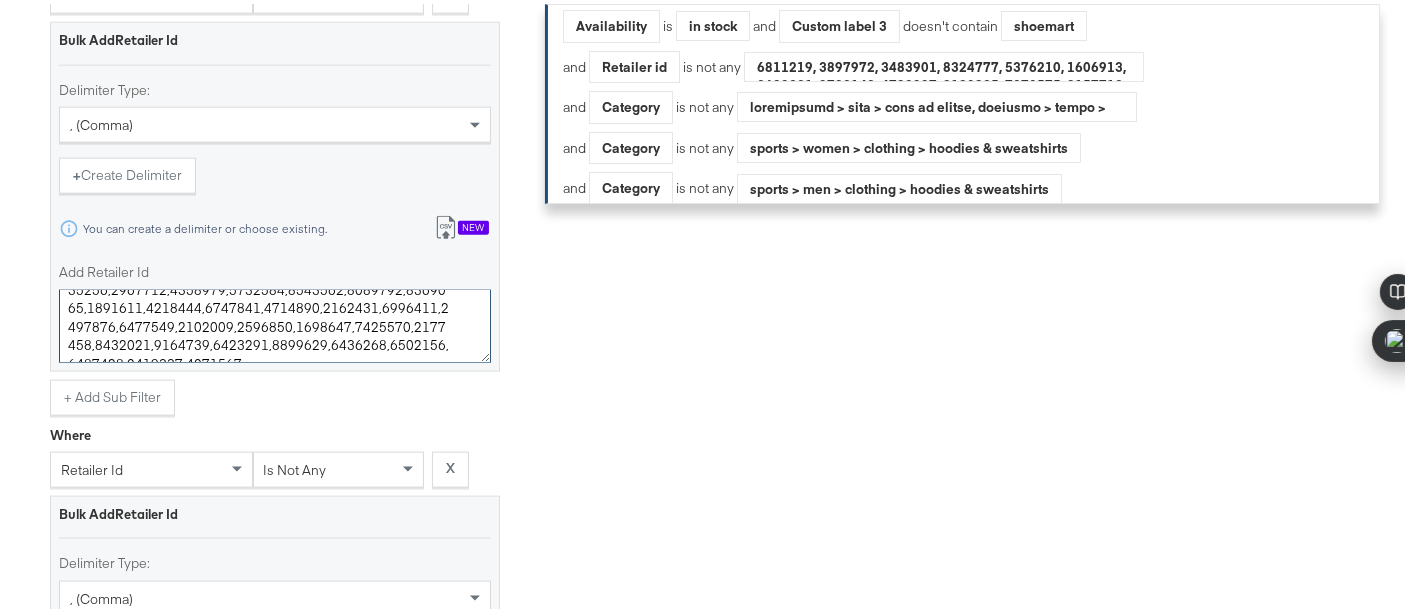 drag, startPoint x: 445, startPoint y: 334, endPoint x: 444, endPoint y: 437, distance: 103.00485 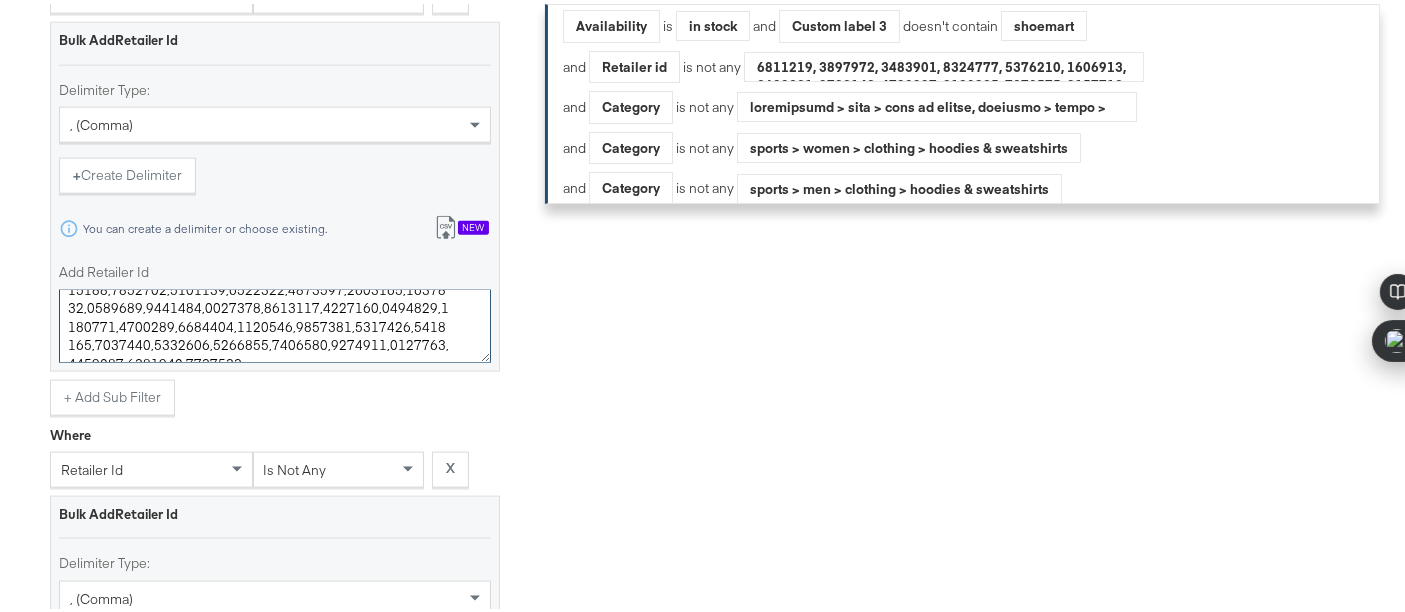 paste on "4548829" 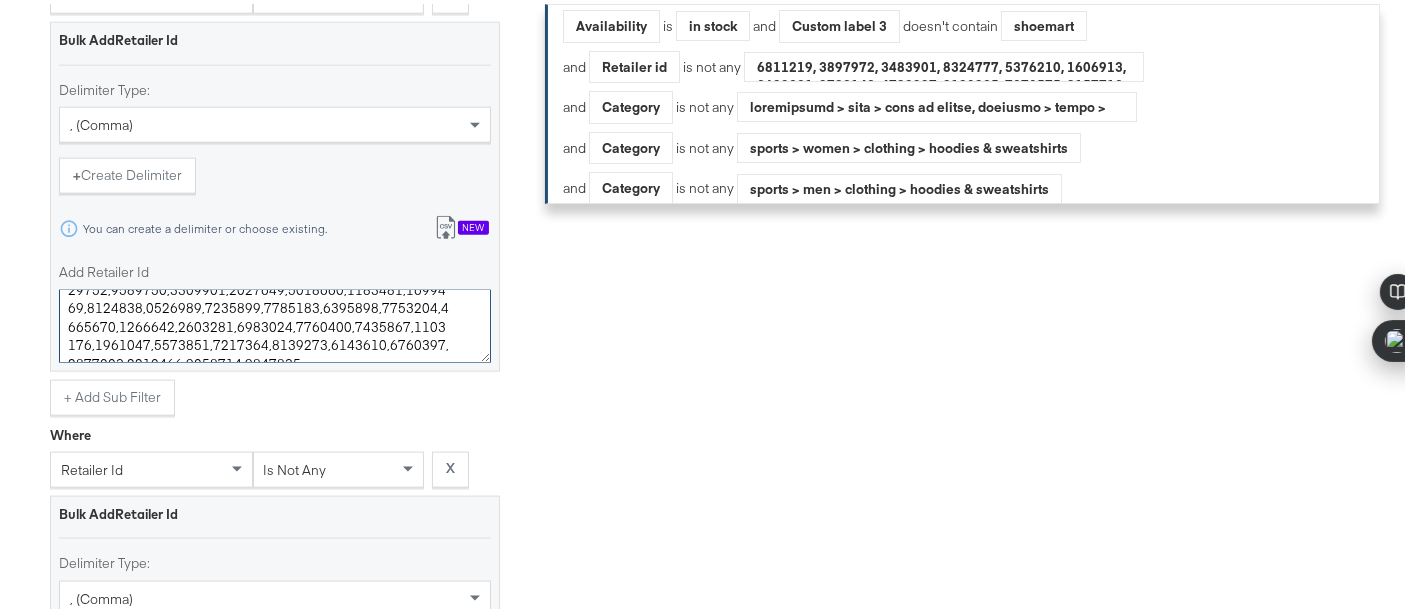 type on "6209527,6209531,6209530,6209528,6209532,6209529,6209597,6209596,6209600,8601430,6209598,6209599,8601428,6209605,6209566,7532404,6209569,6209565,7531877,6209568,7532396,6209567,7532789,6209576,7531908,6209579,6209577,7532382,6209575,7533043,6209578,7531887,6209419,7532792,6209381,7531898,6209323,7532395,6209418,8601497,6209322,6209383,8601427,6209321,6209382,8601431,6209415,6209380,8601429,6209317,7531873,6209318,7532397,6209319,7532378,6209379,7532394,6209320,6209414,7531909,6209413,7533047,6209378,7531894,6209045,7532791,6209049,7532405,6209241,7531899,6209239,7532790,6209238,6209242,6209237,6209240,8600466,8600467,8600469,8600470,8600471,8600763,8600791,3521347,3521365,3521344,3521360,3521361,3521349,3521359,3521358,3521354,3521356,3521341,3521364,3521366,3521345,3521367,3521352,3521348,3521362,3521357,3521351,3521353,3521355,3521350,3521346,3521343,3521363,3521376,3521374,3521379,3521378,3521375,3521377,3805554,3805531,3805763,3805553,3805529,3805555,3805530,3805764,3805567,3805568,3805565,3805708,38055..." 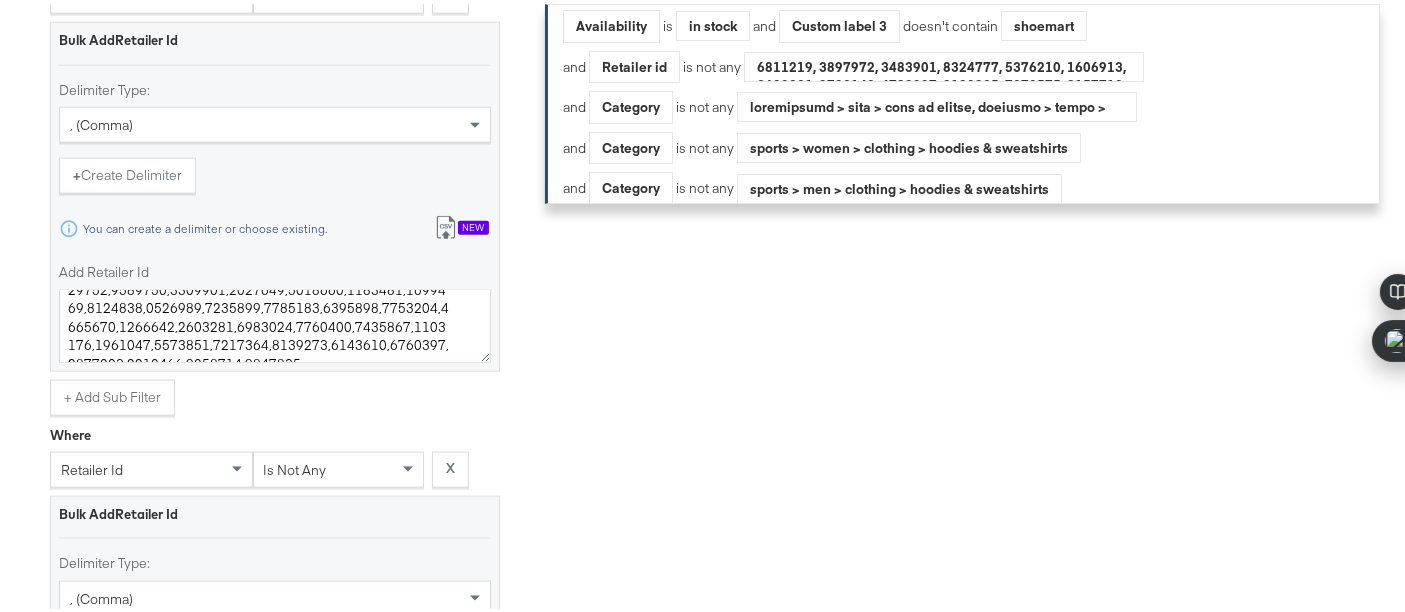 click on "Select Catalog Filters I want to filter   my catalog to show products ... Import product data from Google Analytics to generate product set  Build Performance Product Set Where availability is in stock + Add Sub Filter and or    I want to filter  my catalog to show products ... Where custom label 3 doesn't contain X shoemart and or    I want to filter  my catalog to show products ... When retailer id is not any X Bulk Add  Retailer Id Delimiter Type: , (comma) +  Create Delimiter   You can create a delimiter or choose existing. Import from csv New Add Retailer Id + Add Sub Filter Where category is not any X × gift card 1  items   and or    I want to filter  my catalog to show products ... When category is not any X × sports > women > clothing > hoodies & sweatshirts 3  items   When category is not any X × sports > men > clothing > hoodies & sweatshirts 3  items   When category is not any X × women > clothing > sportswear & activewear > hoodies & sweatshirts 1  items   When category X × 27 X" at bounding box center [723, -435] 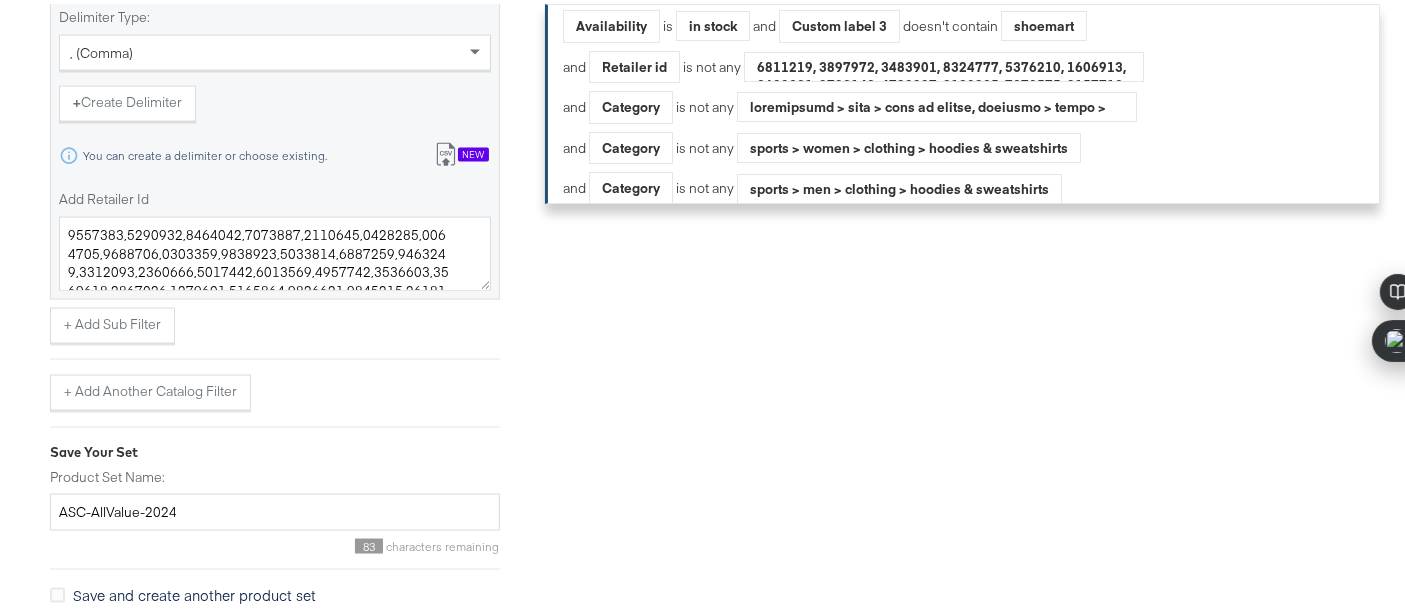 scroll, scrollTop: 3078, scrollLeft: 0, axis: vertical 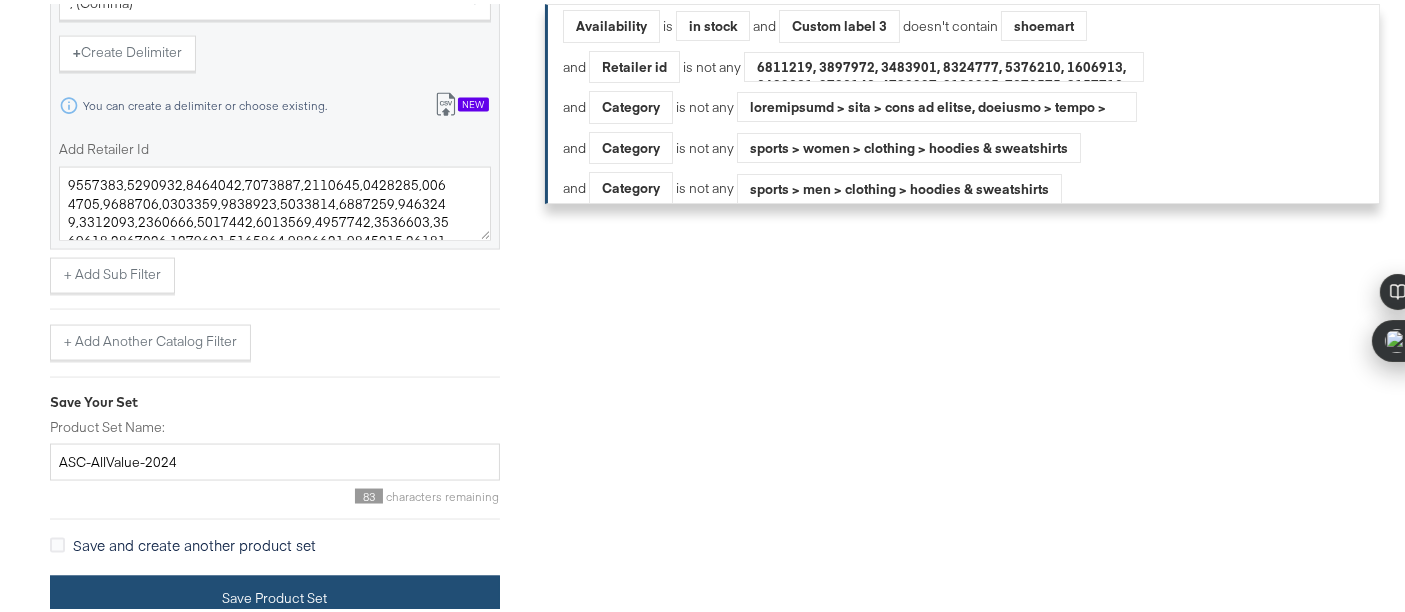 click on "Save Product Set" at bounding box center [275, 594] 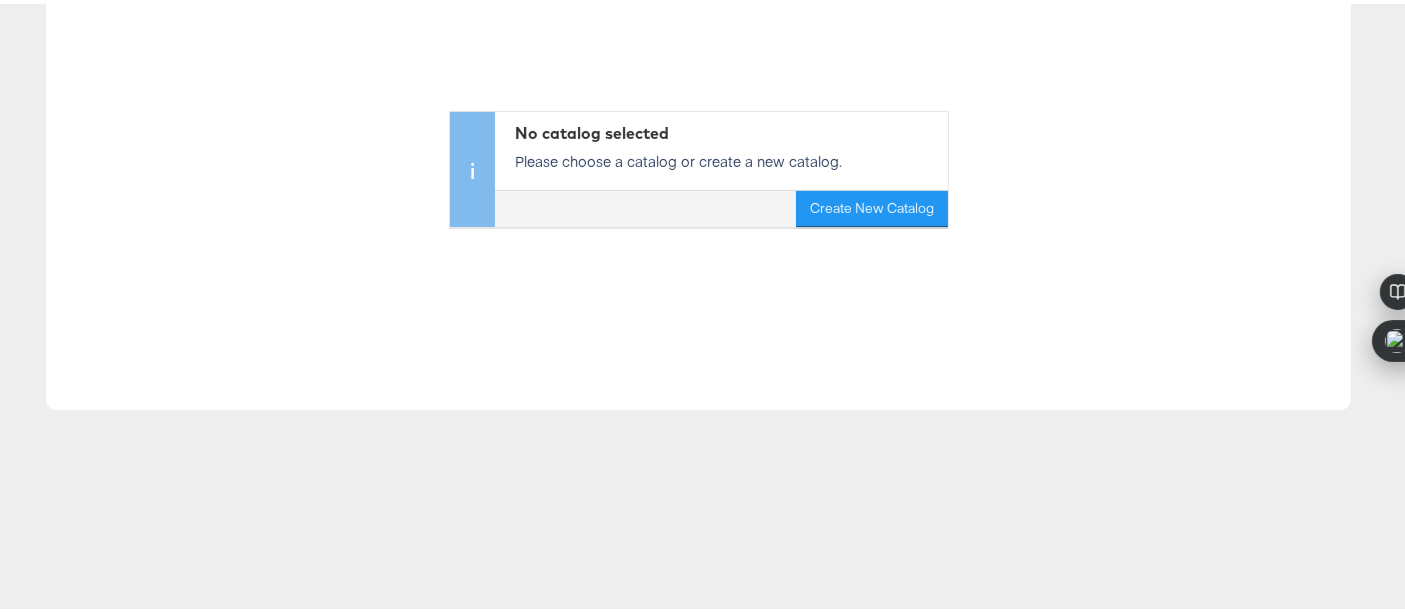 scroll, scrollTop: 0, scrollLeft: 0, axis: both 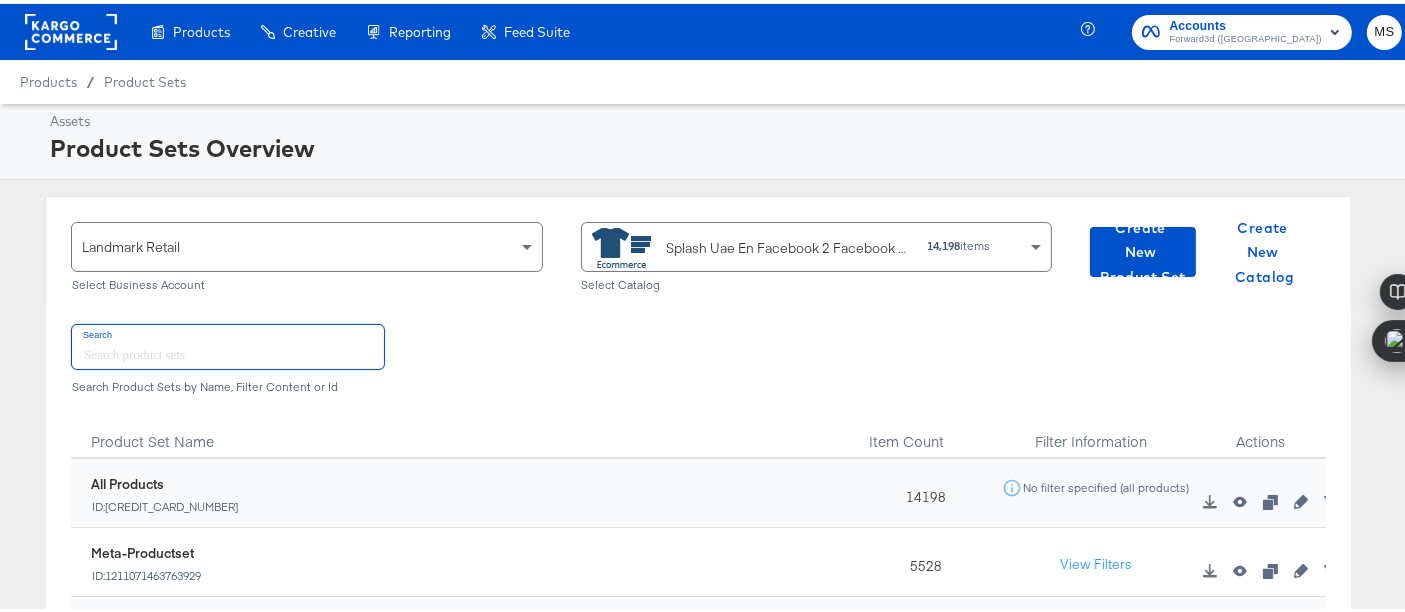 click at bounding box center (228, 342) 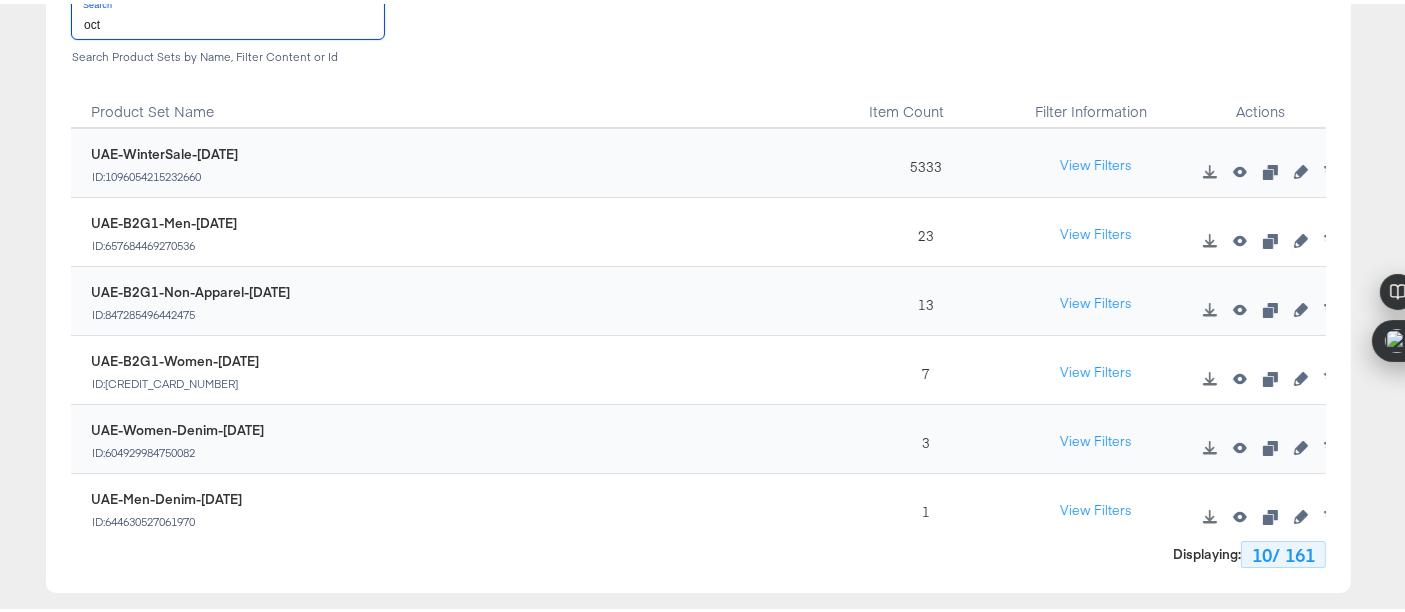 scroll, scrollTop: 320, scrollLeft: 0, axis: vertical 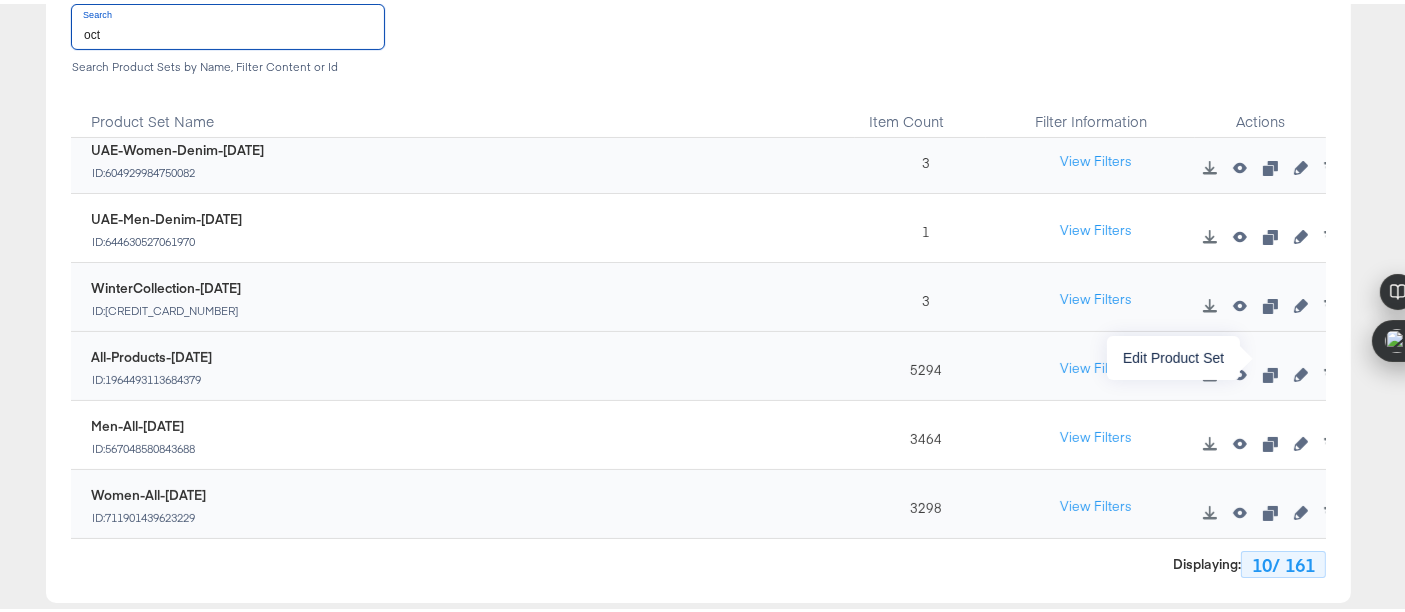 type on "oct" 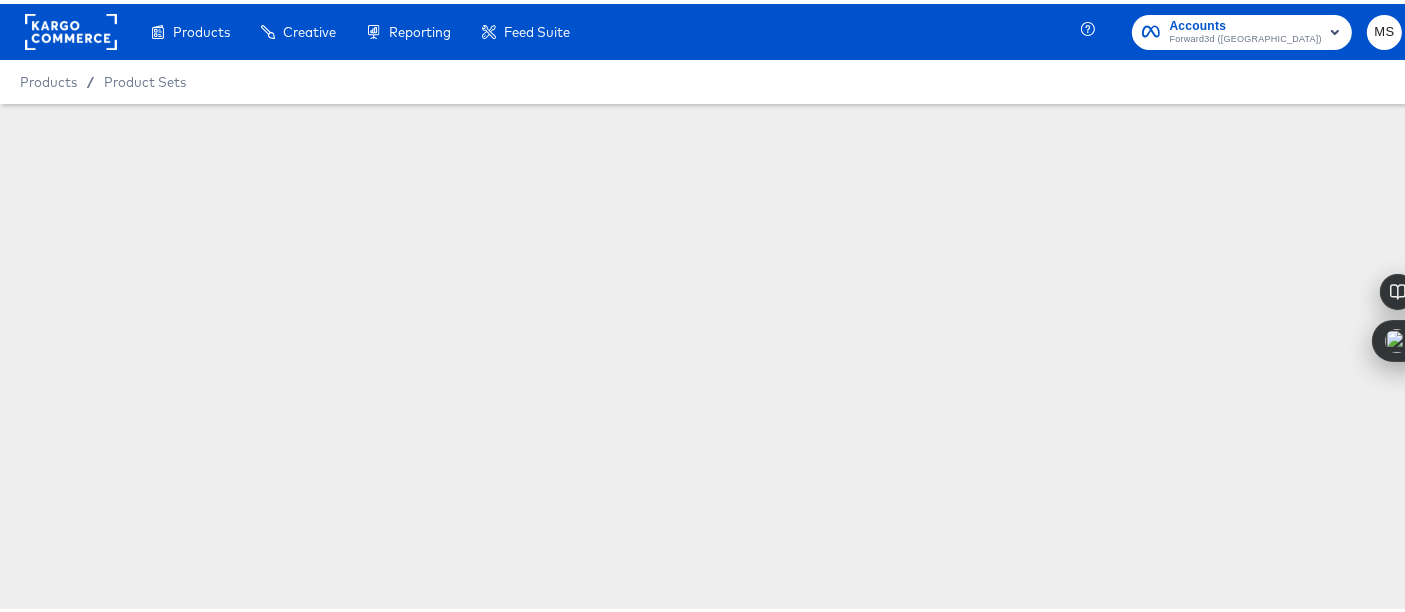 scroll, scrollTop: 0, scrollLeft: 0, axis: both 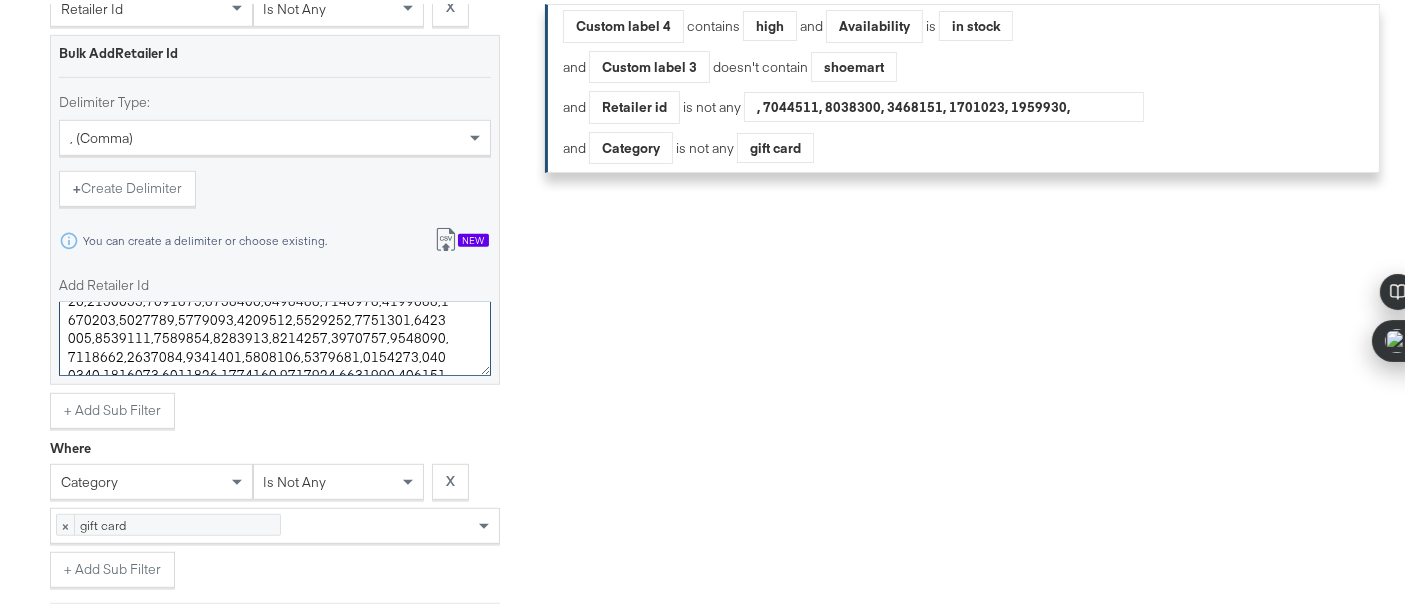 drag, startPoint x: 451, startPoint y: 345, endPoint x: 440, endPoint y: 532, distance: 187.32326 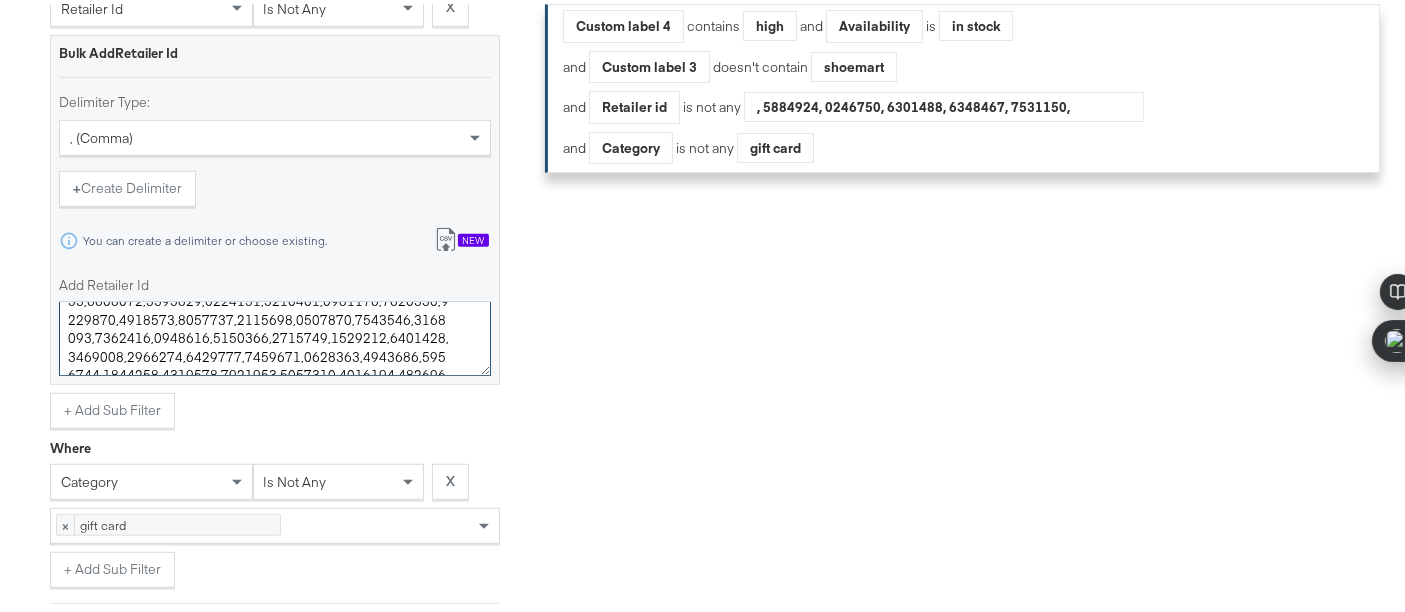 paste on "4548829" 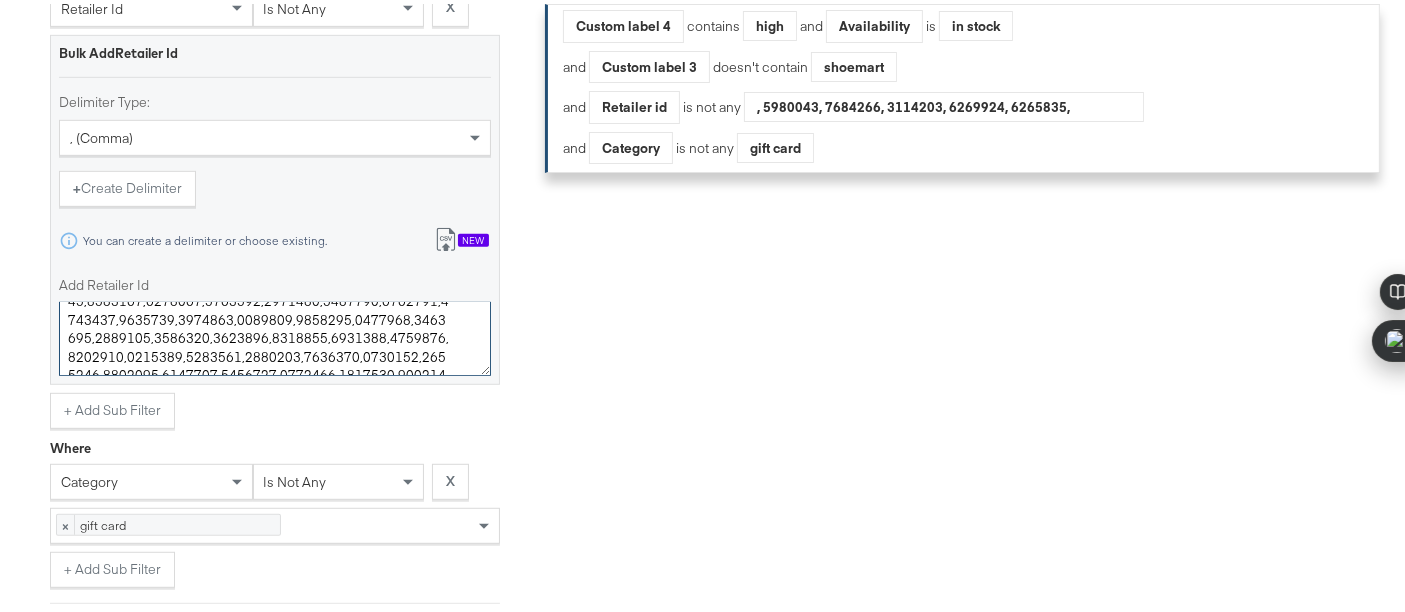 type on ",3521250,3521251,3521254,3521255,3521256,3521258,3521259,3521260,3521263,3521264,3521265,3521266,3521267,3521268,3521290,3521291,3521292,3521297,3521298,3521299,3521300,3521303,3521308,3521309,3521310,3521311,3521312,3521313,3521539,3521540,3521541,3521542,3521543,3521544,3521545,3521546,3521547,3521549,3521568,3521569,3521796,3521798,3521800,3521801,3521802,3521803,3521804,3521805,3521806,3521807,3521808,3521809,3521810,3521813,3521814,3521815,3521816,3521817,3521822,3521823,3521828,3521929,3521930,3521931,3521932,3521933,3521934,3521935,3521937,3521938,4833409,4833410,4833713,4833716,4833719,4833752,4833755,4833756,4833757,4833758,4833775,4833776,4833786,4833788,4833789,4833799,4833800,4833802,4833829,4833830,4833831,4833832,4833833,4833835,4833836,4833837,4833838,4833914,4833915,4833917,4833918,4833919,4833920,4833921,4833922,4833928,4833929,4833930,4833931,4833932,4834288,4834289,4834290,4834291,4834292,4834293,4834346,7404489,7404490,7404491,7404492,7404493,7404494,7404495,7404496,7404497,7404498,7404..." 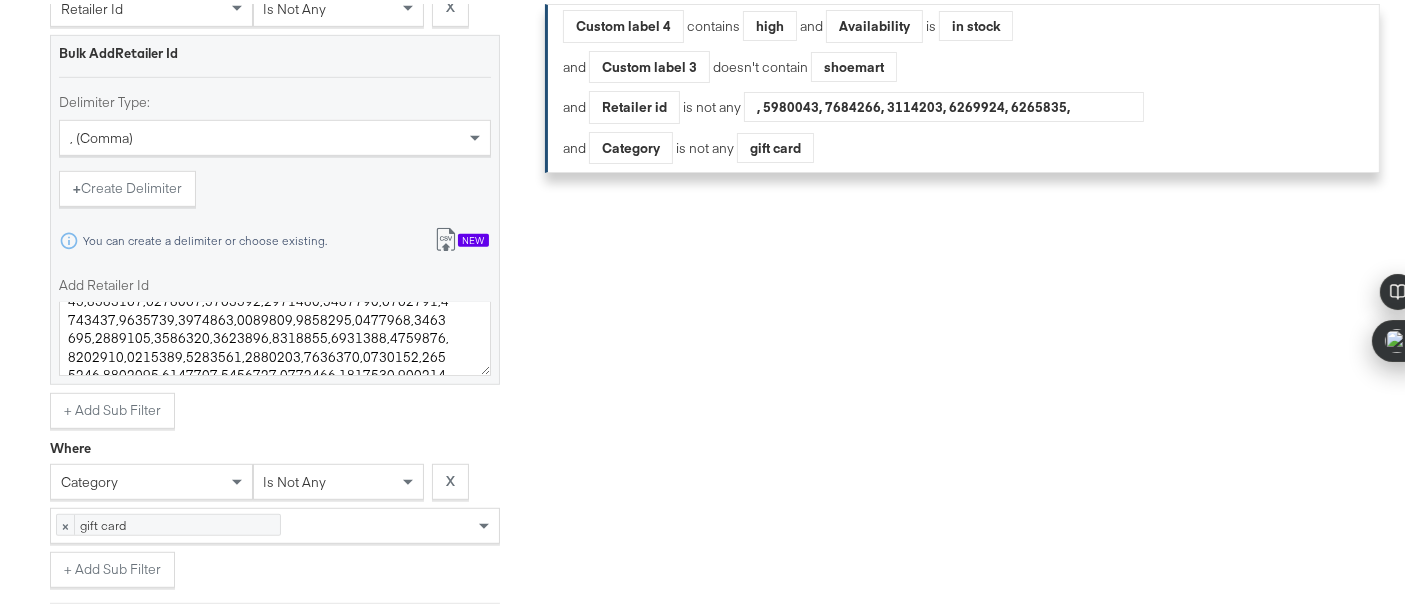 click on "Filters Applied   Unable to retrieve a product count. Clear Filters Custom label 4   contains   high and   Availability   is   in stock and   Custom label 3   doesn't contain   shoemart and   Retailer id   is not any   and   Category   is not any   gift card Failed to generate Preview It appears that the rule spec is too large to retrieve the required product data. *Note* this does not imply that Product Set creation will fail." at bounding box center (971, 93) 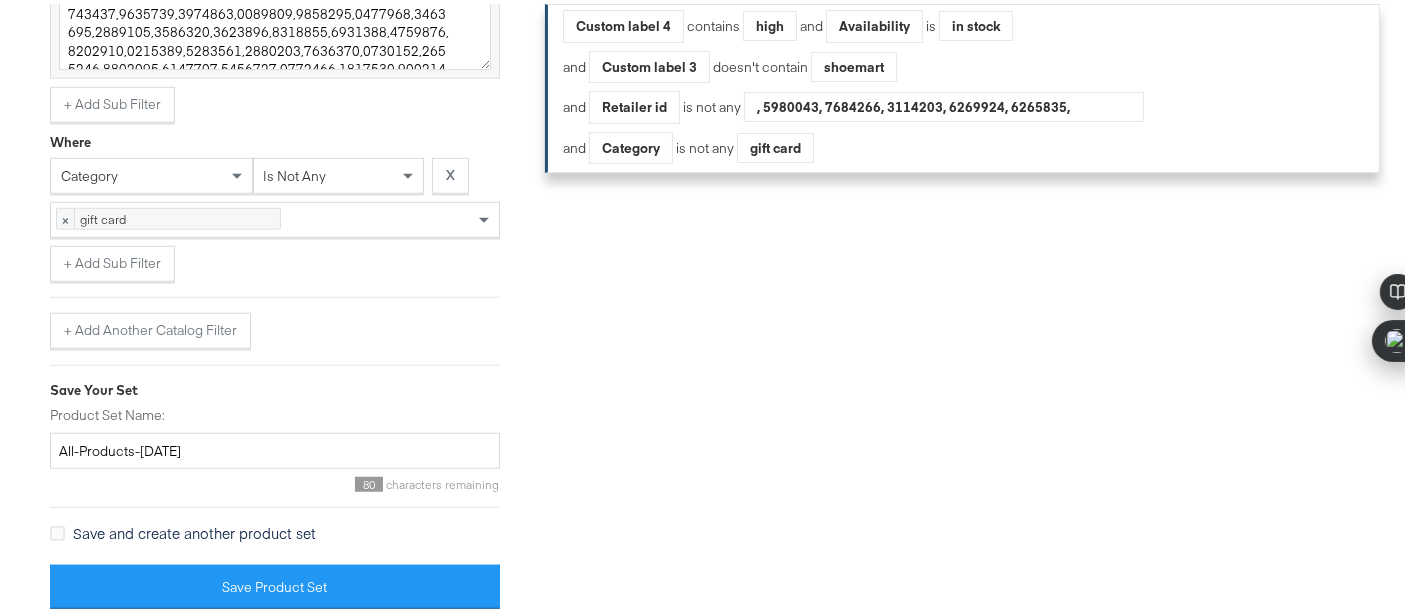 scroll, scrollTop: 1437, scrollLeft: 0, axis: vertical 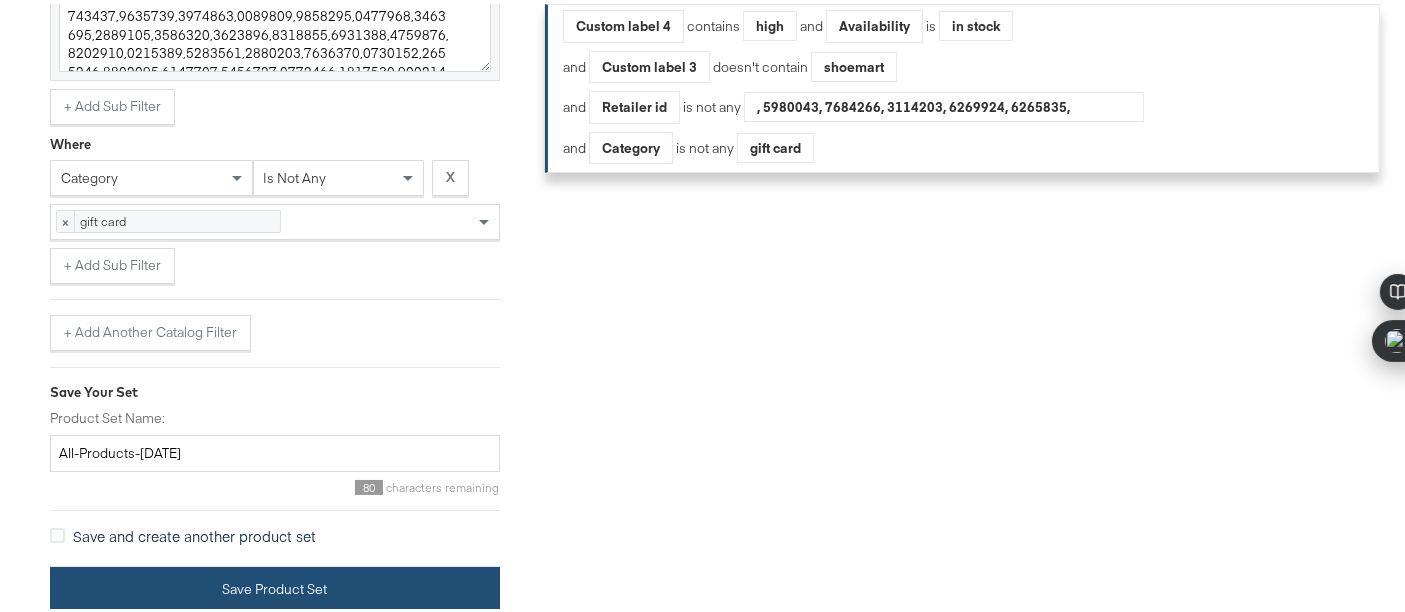 click on "Save Product Set" at bounding box center (275, 585) 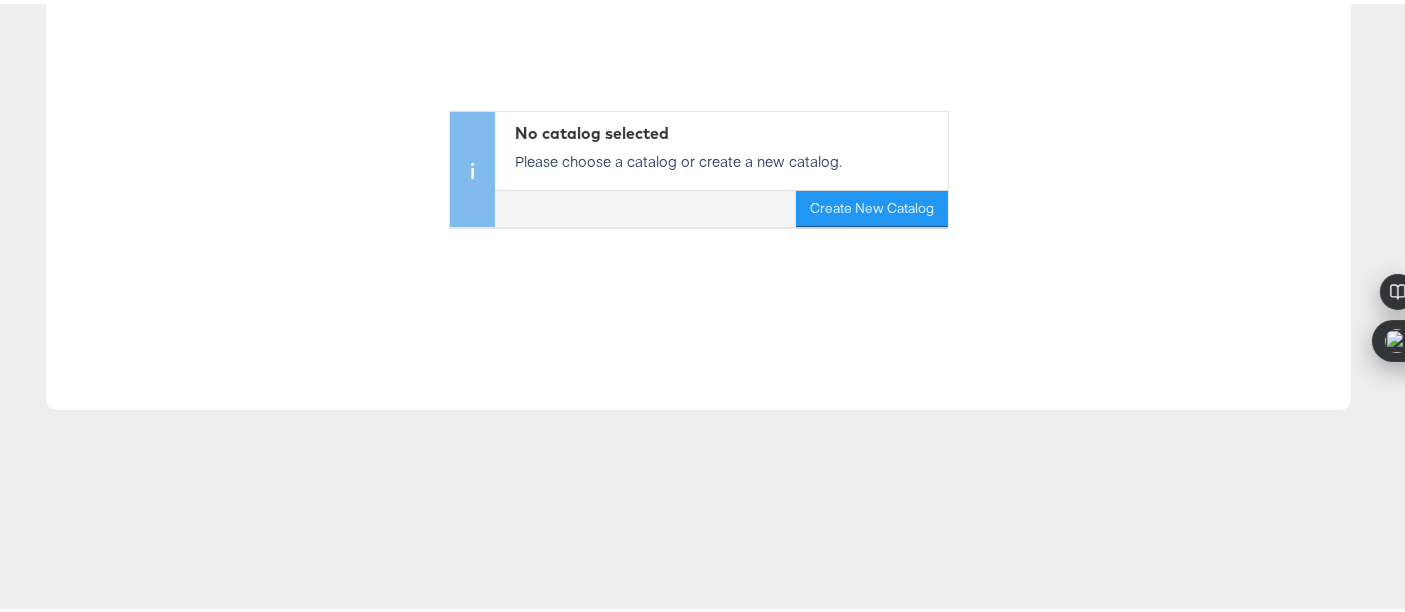 scroll, scrollTop: 0, scrollLeft: 0, axis: both 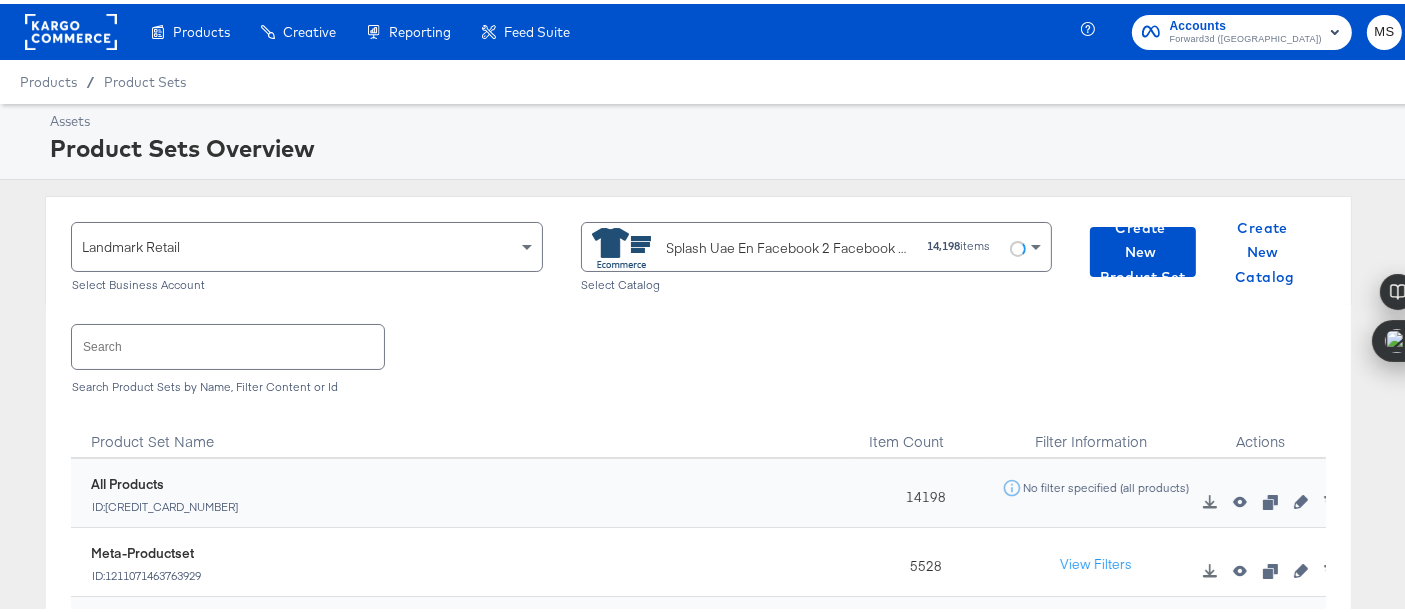 click at bounding box center (228, 342) 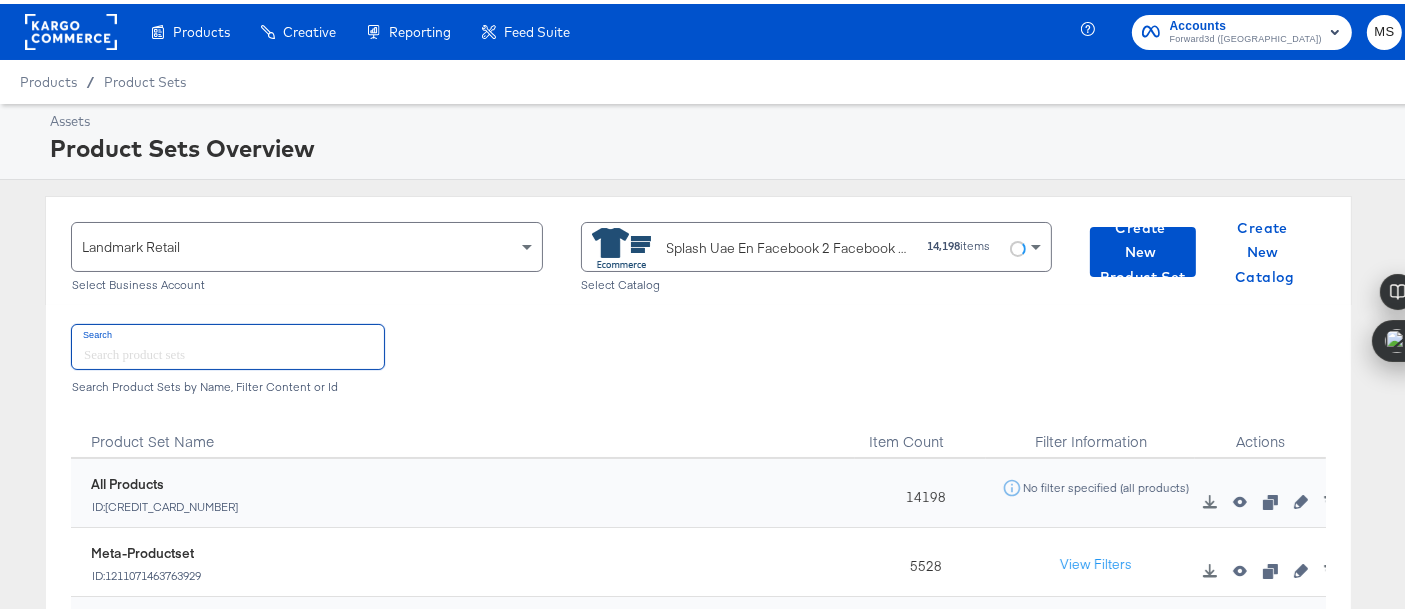 click at bounding box center [1018, 245] 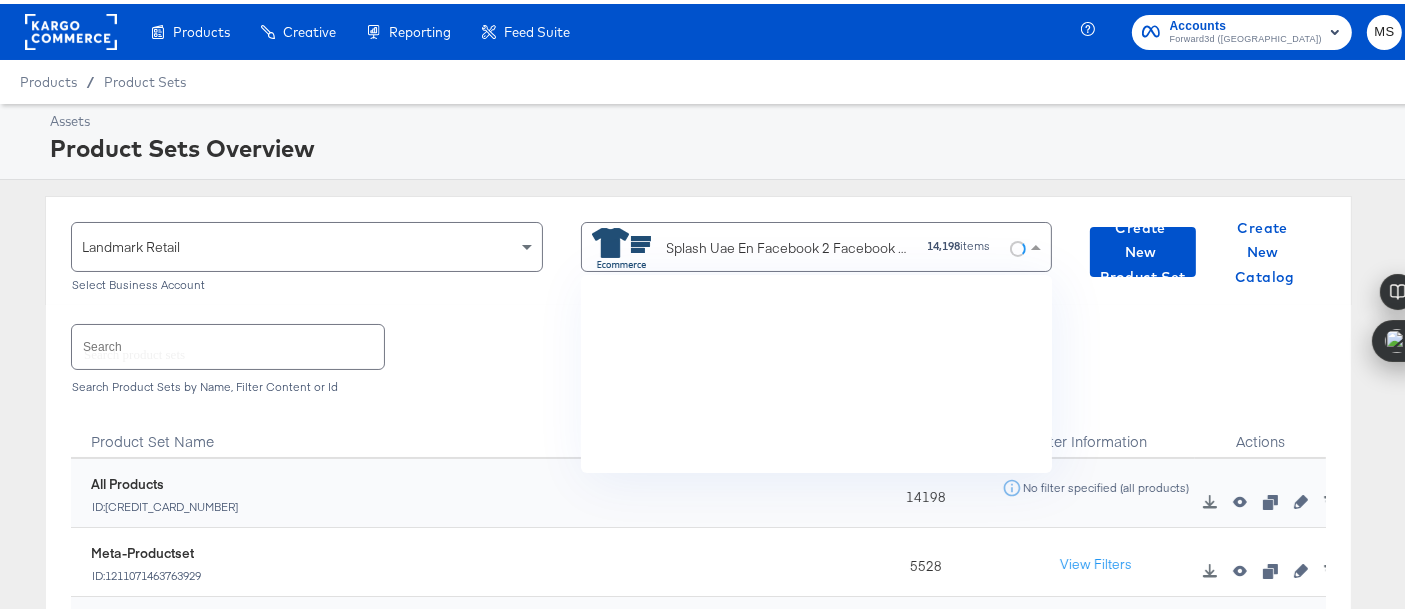 scroll, scrollTop: 1162, scrollLeft: 0, axis: vertical 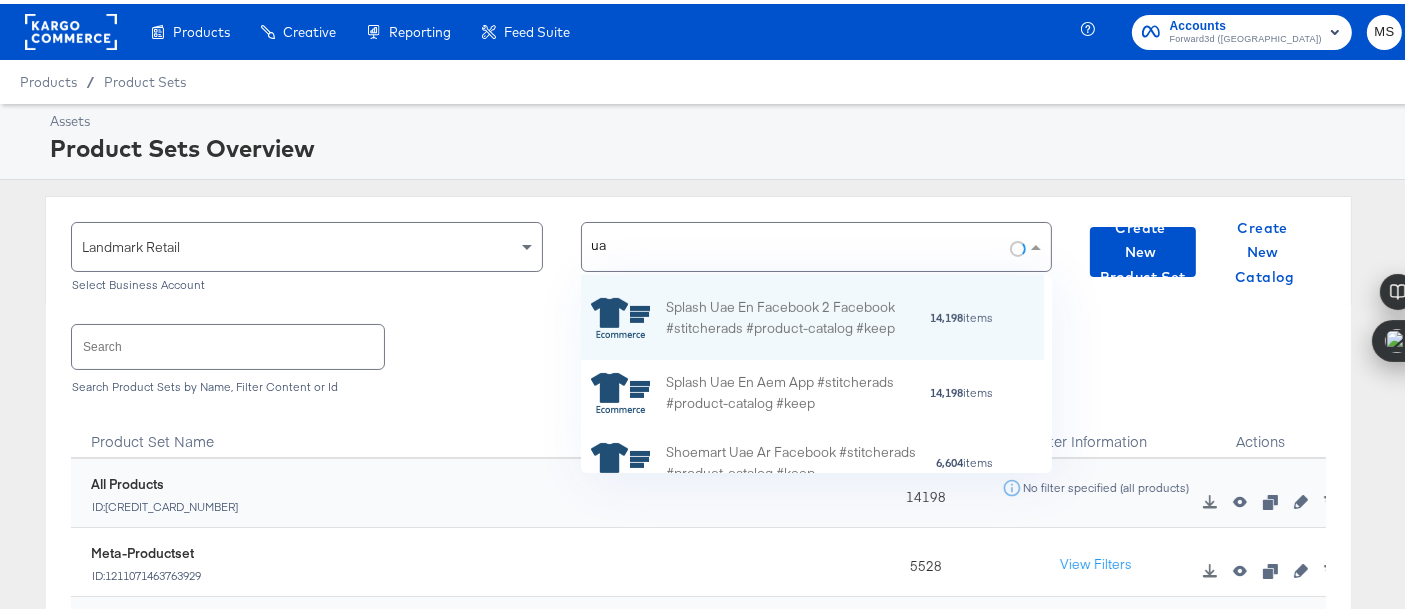 type on "[GEOGRAPHIC_DATA]" 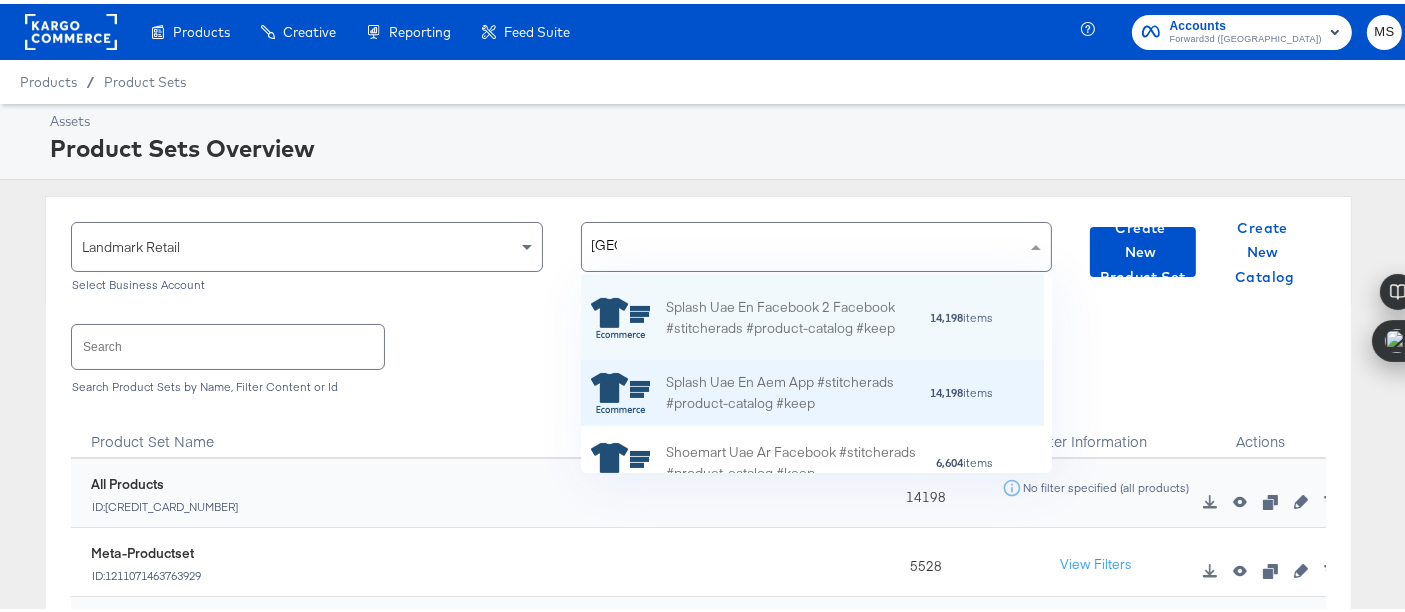click on "Splash Uae En   Aem App  #stitcherads #product-catalog #keep" at bounding box center (797, 390) 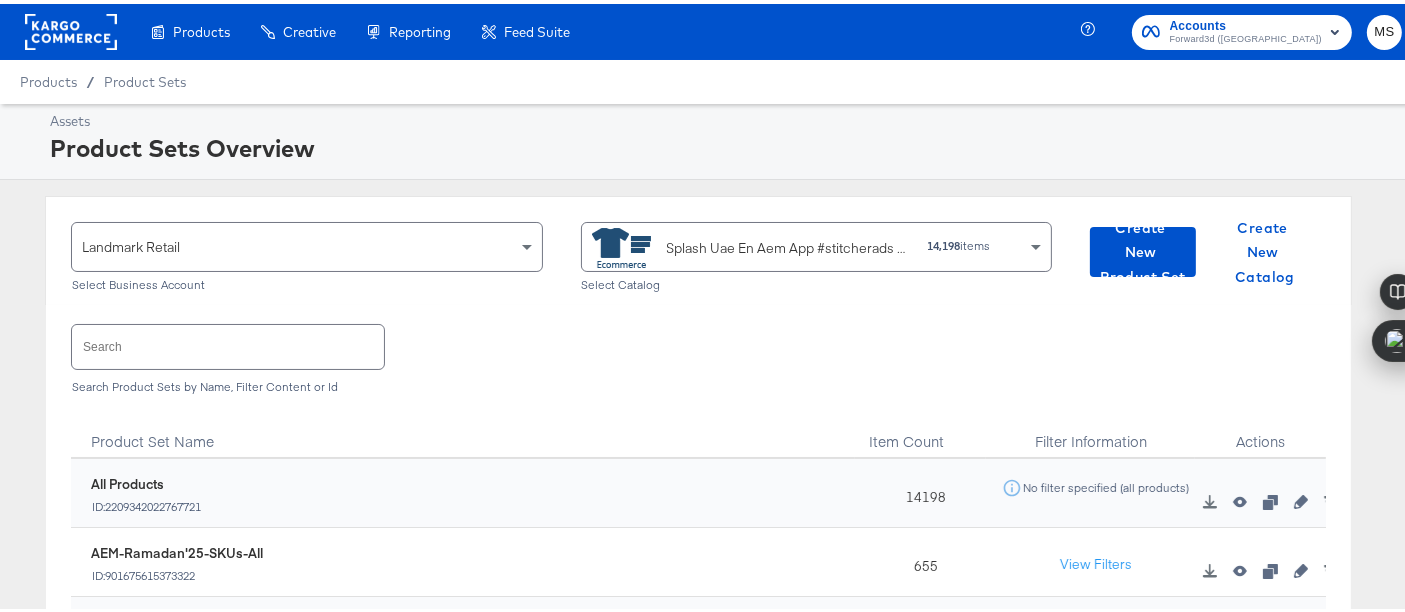 click at bounding box center (228, 342) 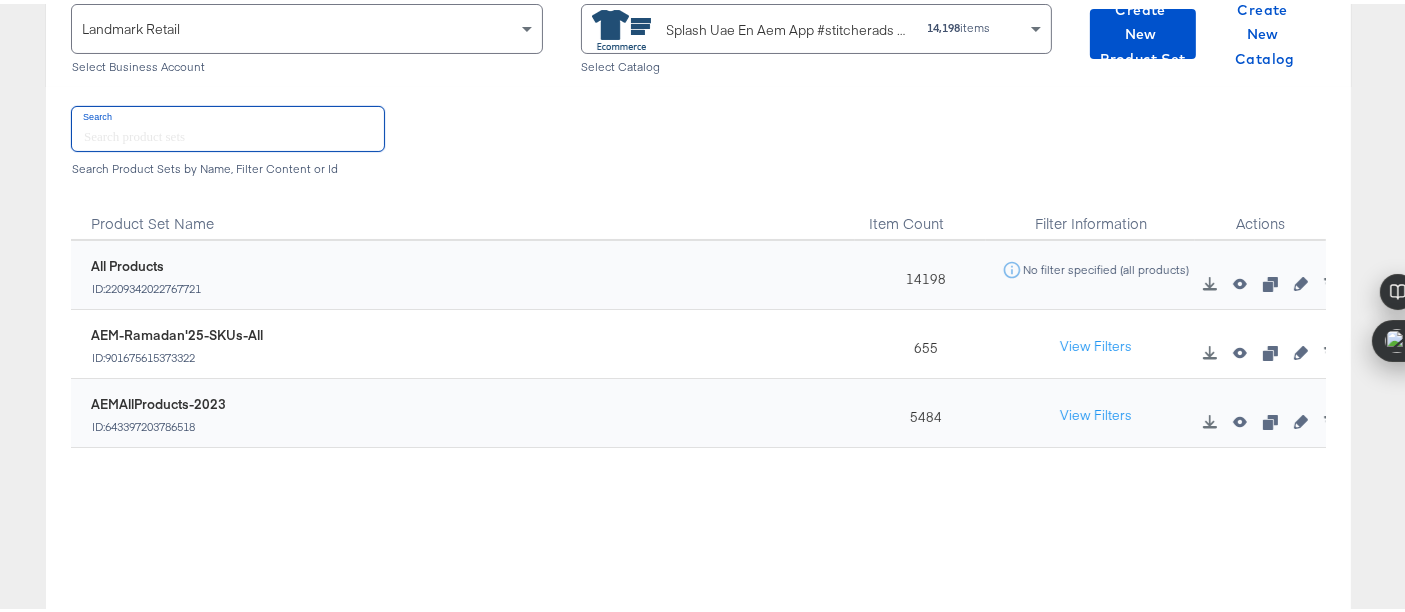 scroll, scrollTop: 220, scrollLeft: 0, axis: vertical 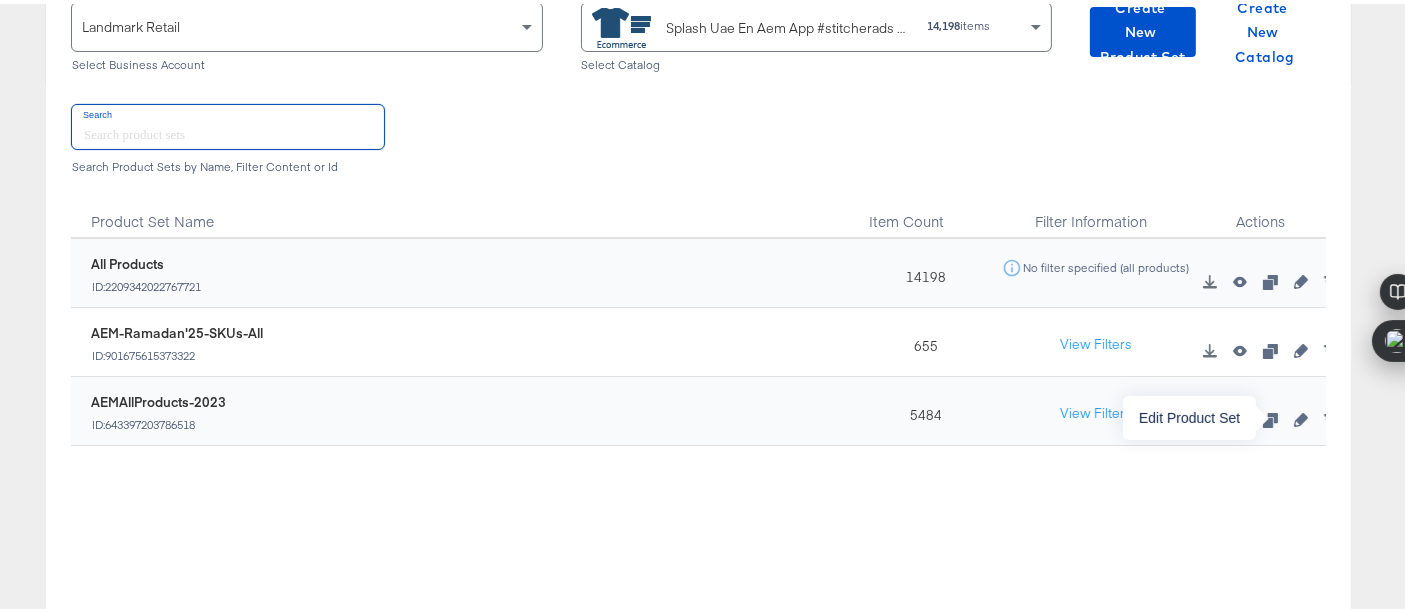 click 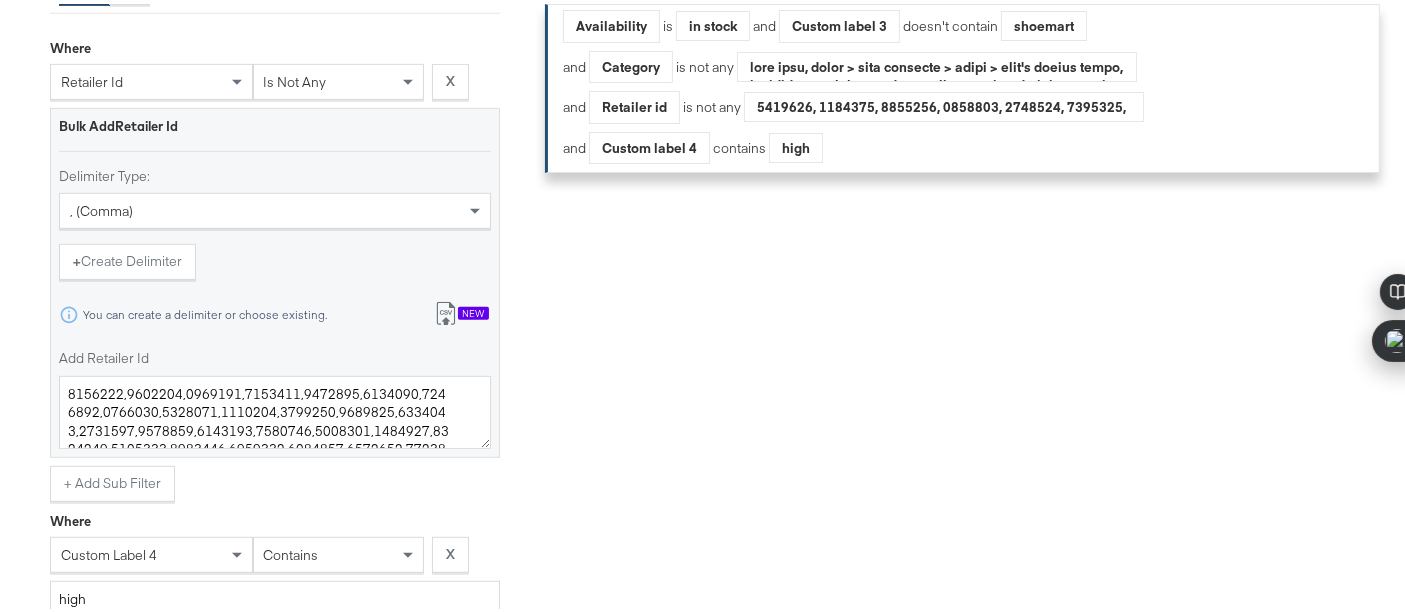 scroll, scrollTop: 1099, scrollLeft: 0, axis: vertical 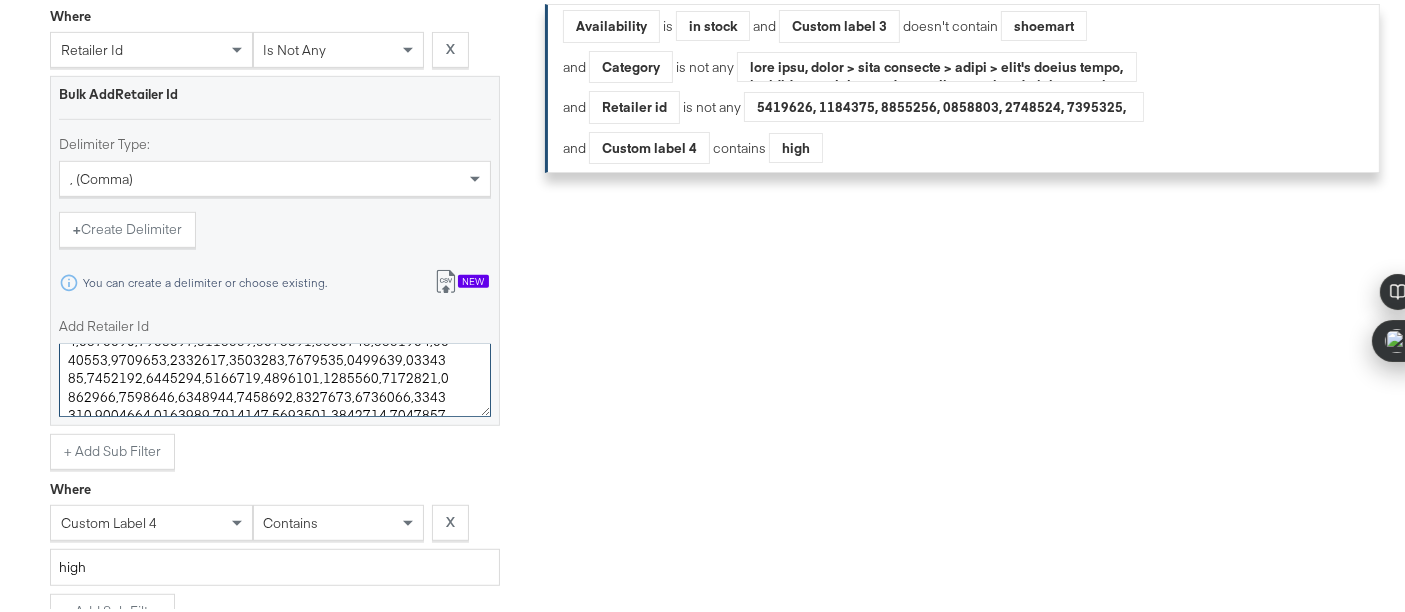 drag, startPoint x: 438, startPoint y: 390, endPoint x: 431, endPoint y: 491, distance: 101.24229 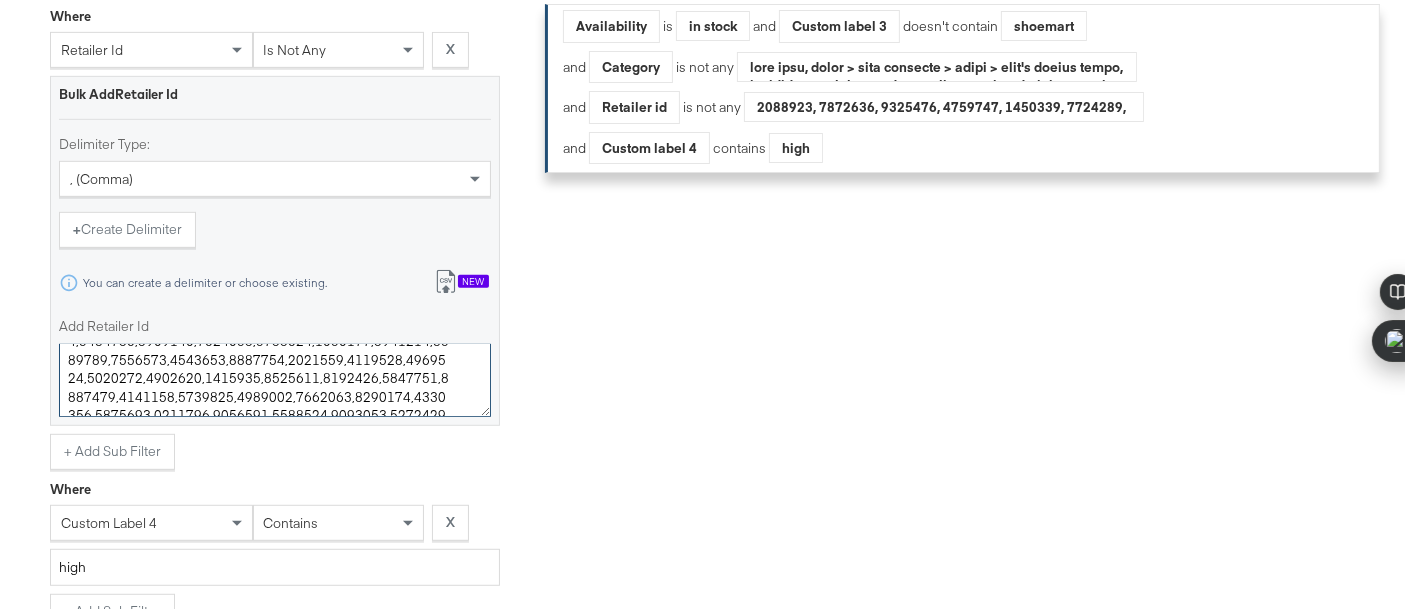 paste on "4548829" 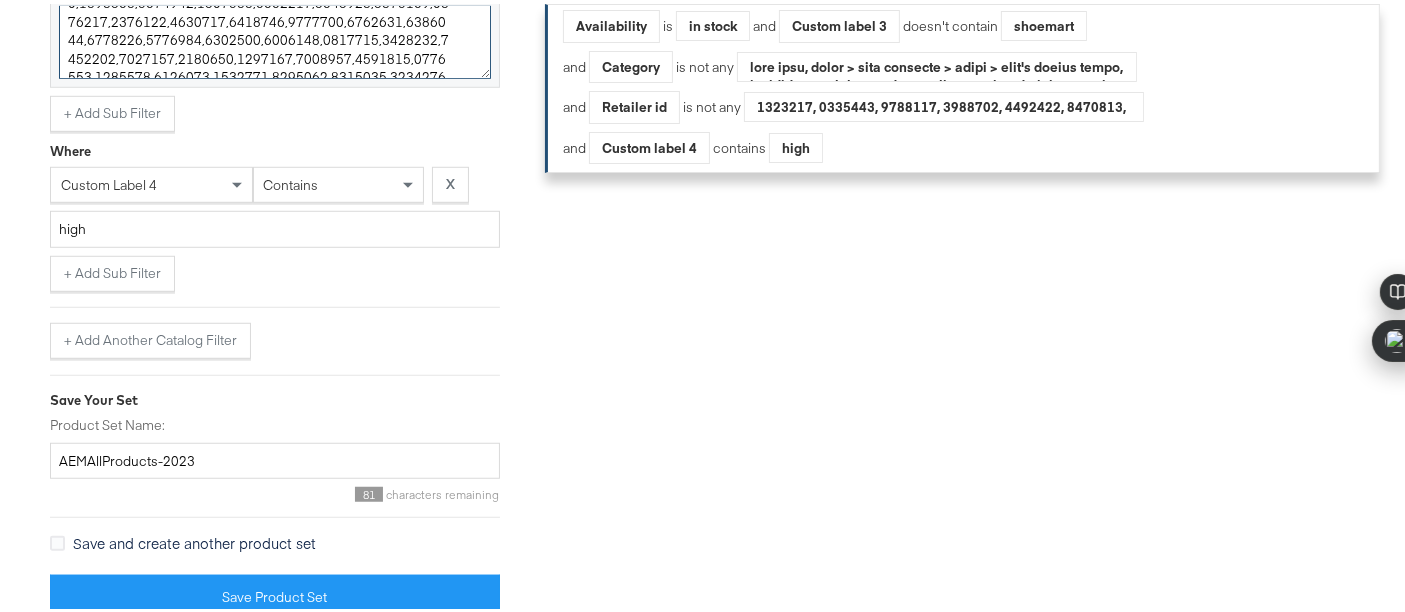 scroll, scrollTop: 1451, scrollLeft: 0, axis: vertical 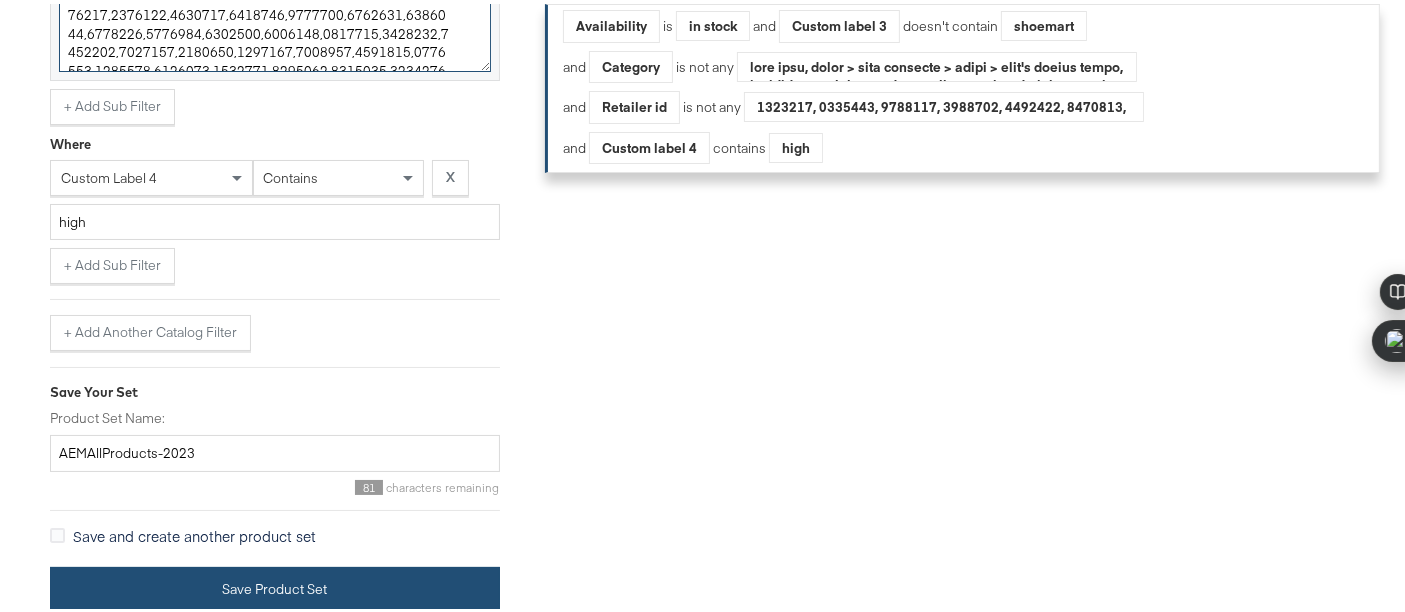 type on "4832295,4832296,4832297,4832298,4832299,4832300,4832301,4832306,4832307,4832308,4832309,4832310,4832311,4832313,4832315,4832317,4832321,4832322,4832324,4832325,4832326,4832329,4832330,4832331,4832333,4832334,4832336,4832459,4832460,4832461,4832462,4832463,4832464,4832465,4832466,4832467,4832468,4832469,4832470,4832471,4832472,4832473,4832474,4832475,4832476,4832477,4832480,4832482,4832483,4832484,4832485,4832487,4832488,4832489,4832491,4832492,4832493,4832494,4832495,4832496,4832497,4832498,4832834,4832835,4832836,4832837,4832840,4832841,4832843,4832844,4832854,4832855,4832856,7400618A,7400619A,7400620A,7400652,4544854,4544855,4544856,4544862,4544863,4544864,4544865,4544866,4545252,4545253,4545562,4545691,4545920,4545923,4545924,4545925,4832481,4832486,4832490,4832818,4832819,4832820,4832821,4832842,4832845,4832846,4832847,4832848,7400653,7400654,4545254,4545690,4545692,4832262,4832646,4832648,4832725,4832726,4832727,4832729,4832730,4832731,4832732,4832733,4832734,4832822,4832849,4832850,4832851,4832852,48..." 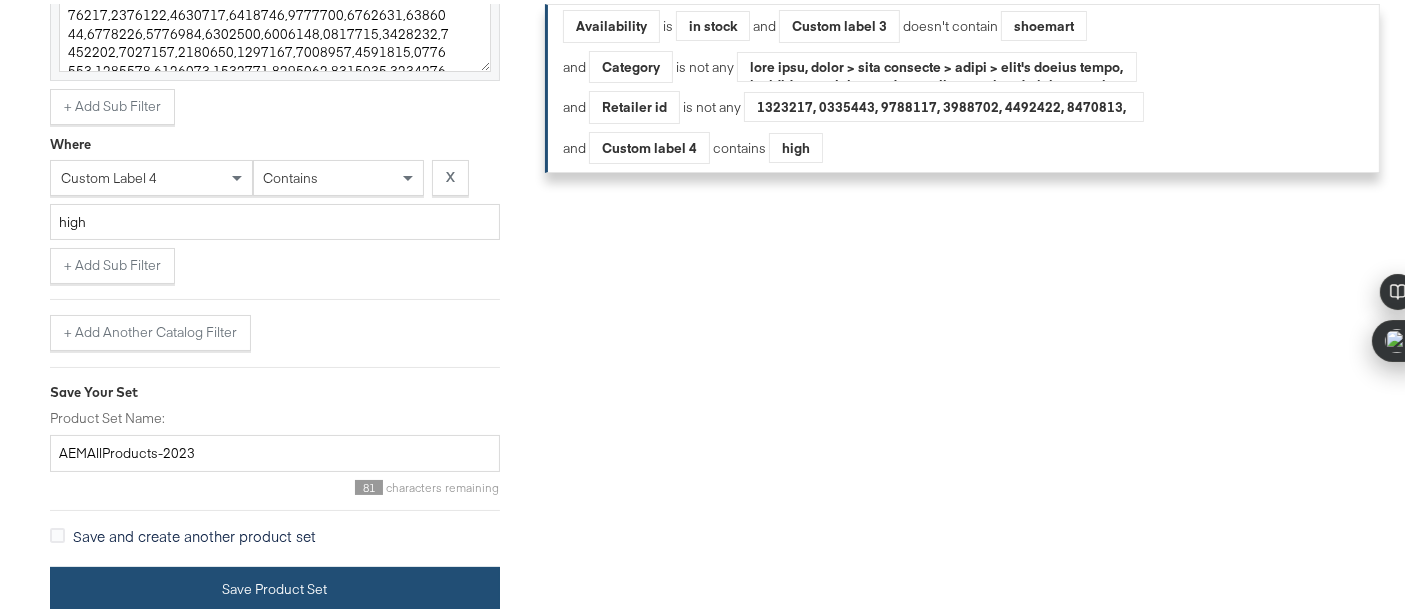 click on "Save Product Set" at bounding box center [275, 585] 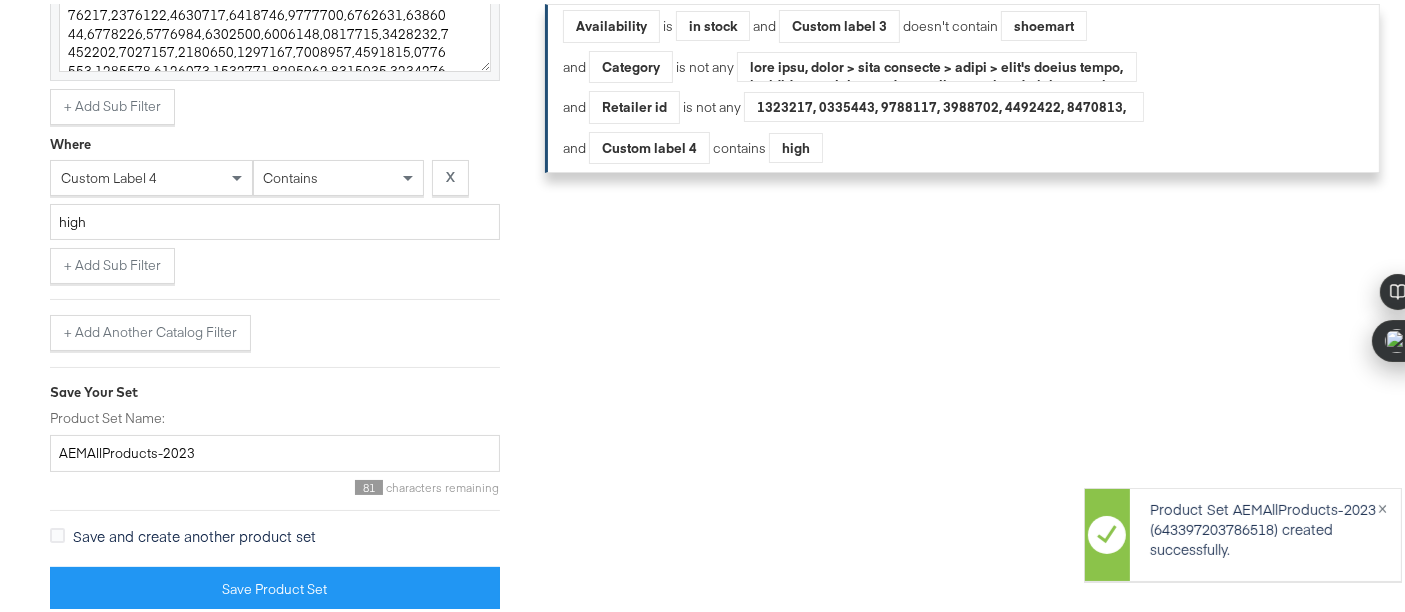 scroll, scrollTop: 0, scrollLeft: 0, axis: both 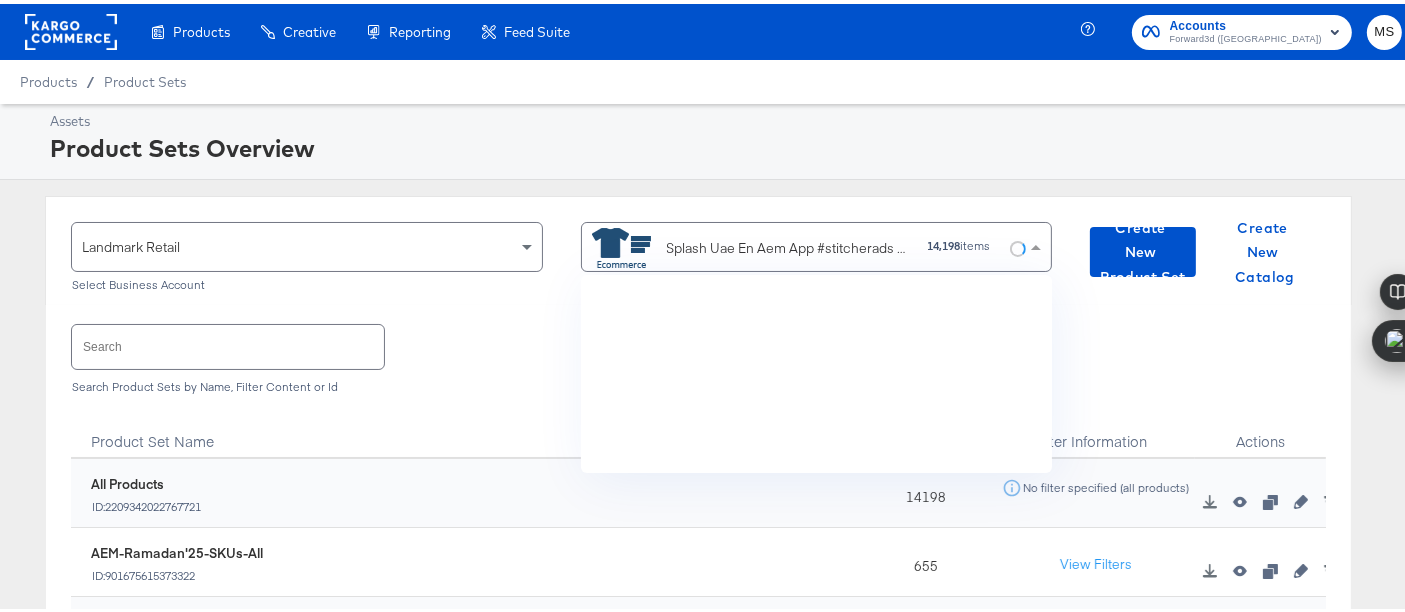 click on "Splash Uae En   Aem App  #stitcherads #product-catalog #keep" at bounding box center [789, 244] 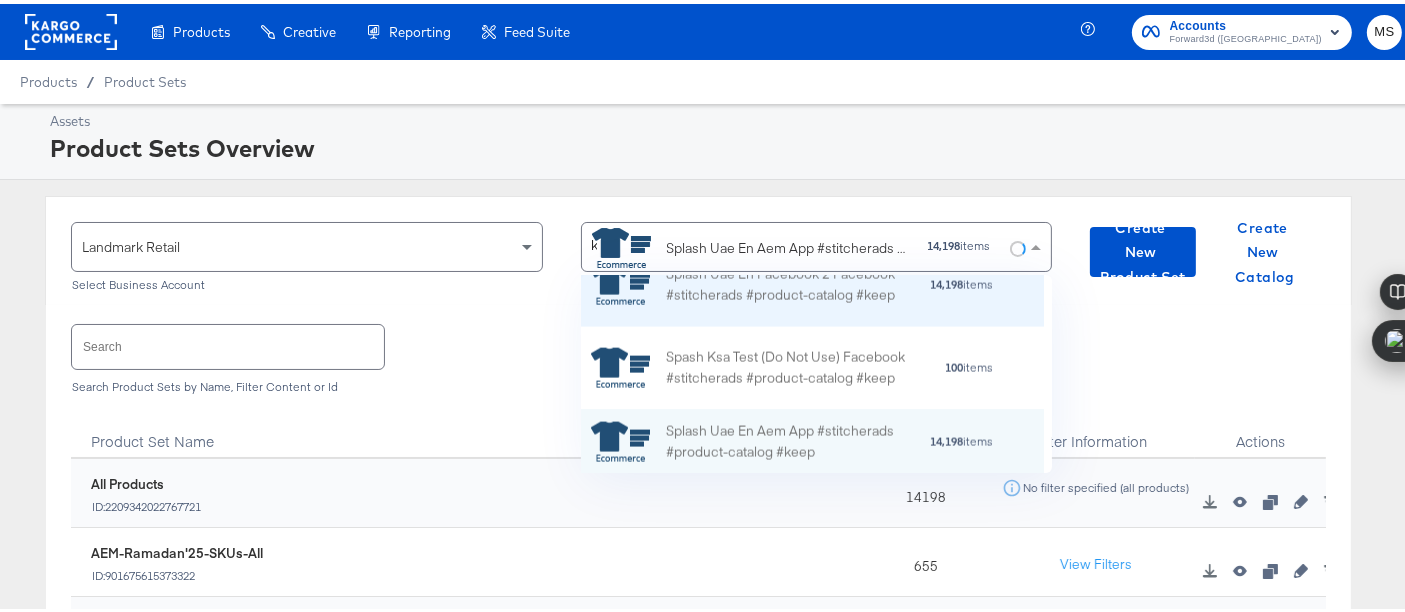 scroll, scrollTop: 1814, scrollLeft: 0, axis: vertical 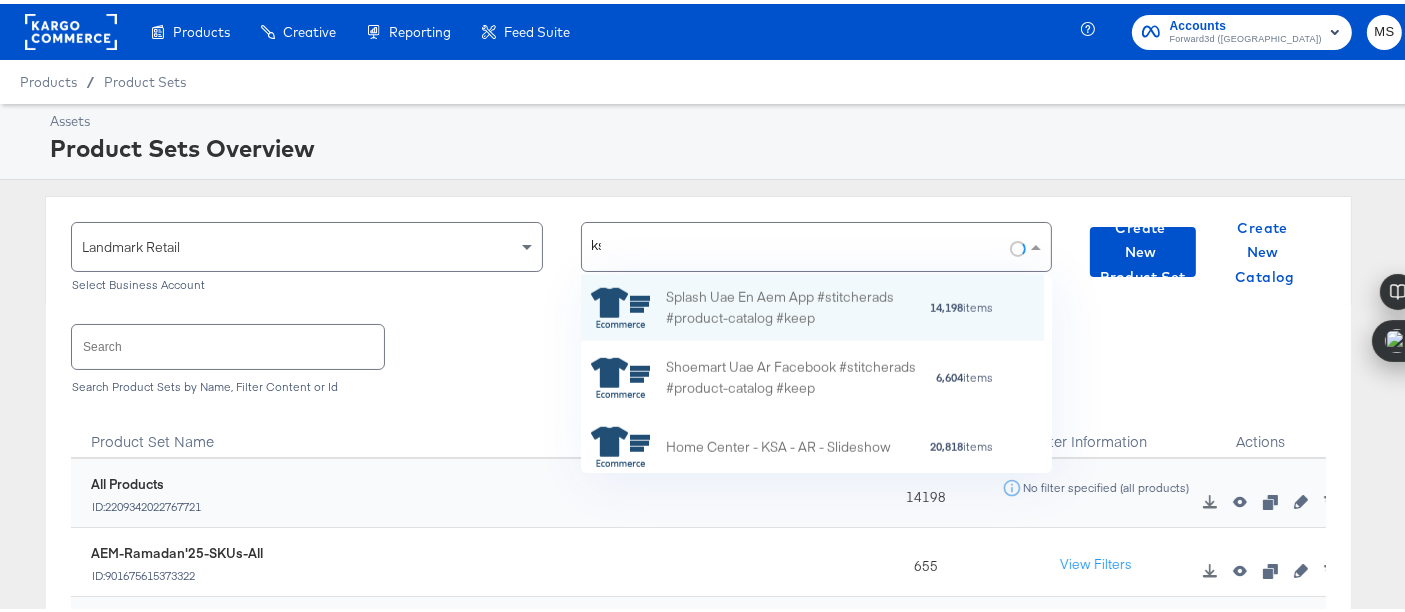 type on "ksa" 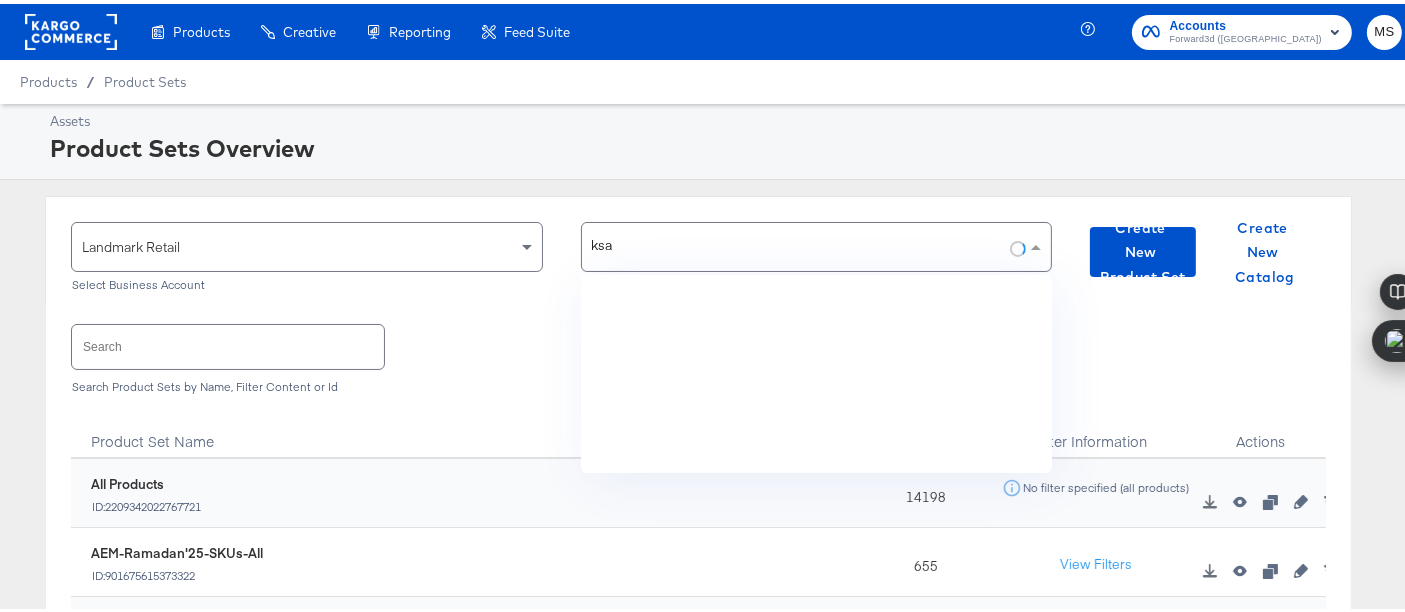 scroll, scrollTop: 0, scrollLeft: 0, axis: both 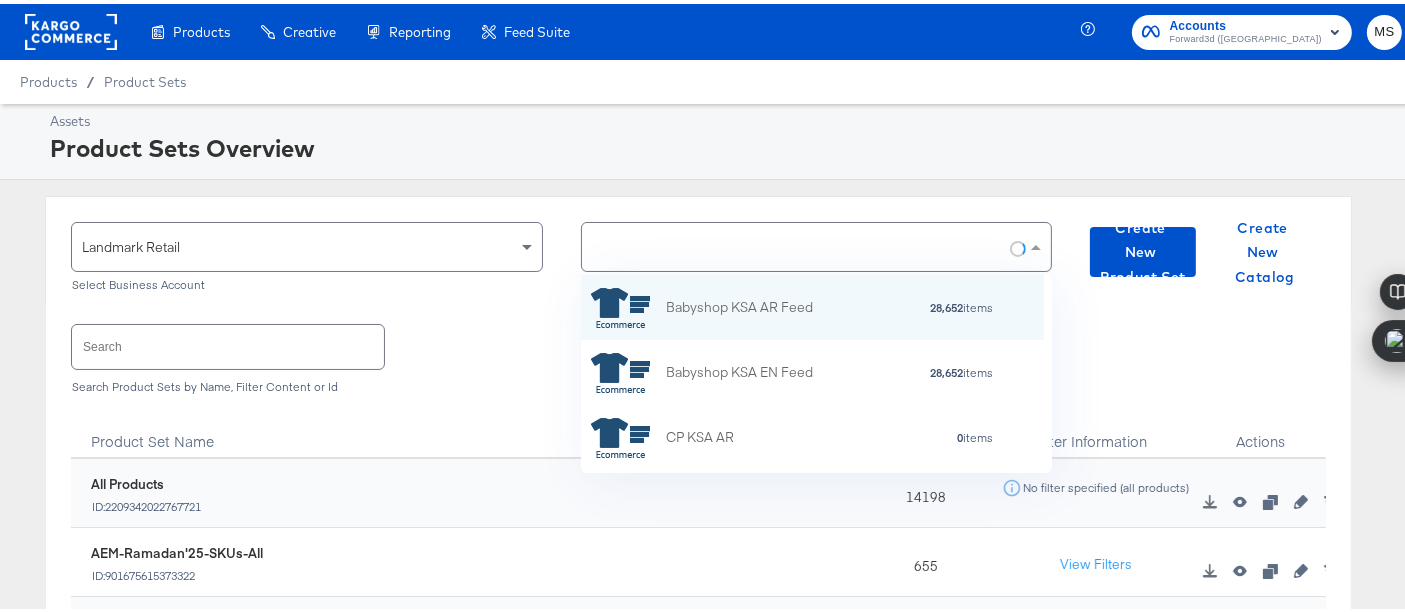 click on "Assets Product Sets Overview Landmark Retail Select Business Account ksa Babyshop KSA AR Feed 28,652  items Babyshop KSA EN Feed 28,652  items CP KSA AR 0  items CP KSA EN 113,035  items Home Centre   Ksa   Ar #stitcherads #product-catalog #keep 7,511  items Select Catalog Create New Product Set Create New Catalog Search Search Product Sets by Name, Filter Content or Id   Product Set Name Item Count Filter Information Actions 2209342022767721 All Products ID:  2209342022767721 14198  No filter specified (all products) 901675615373322 AEM-Ramadan'25-SKUs-All ID:  901675615373322 655 View Filters 643397203786518 AEMAllProducts-2023 ID:  643397203786518 5483 View Filters Total :   3" at bounding box center [711, 532] 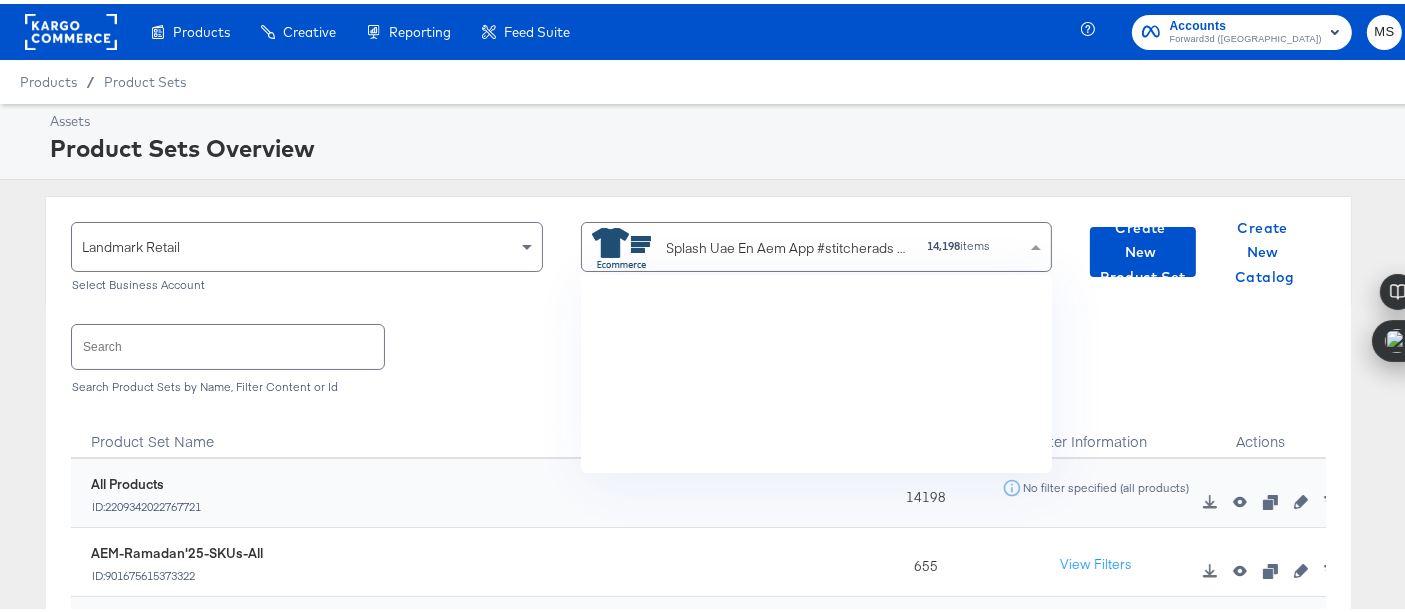 click at bounding box center [1038, 243] 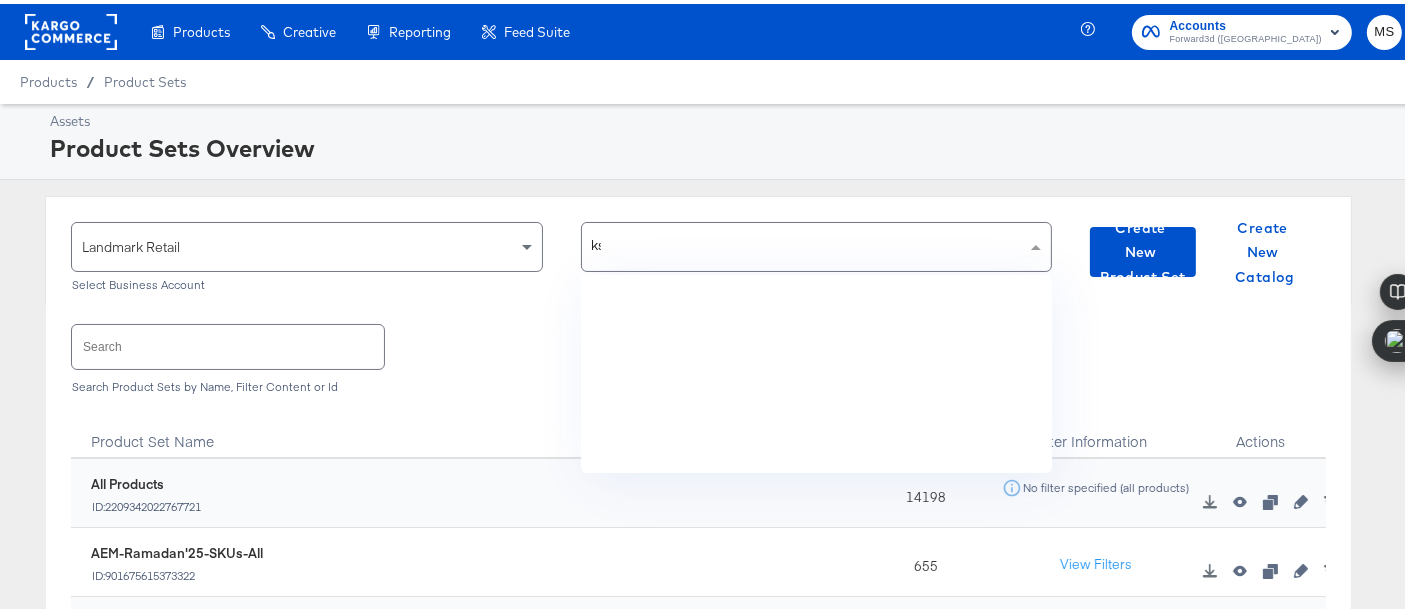 type on "ksa" 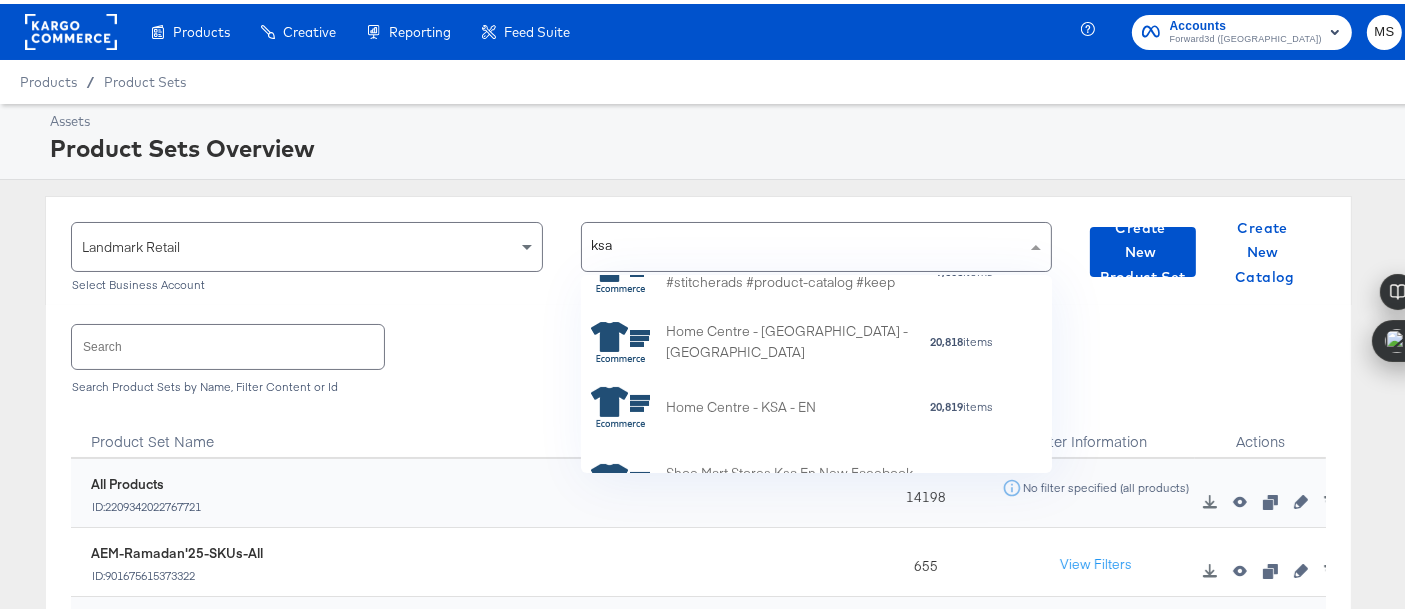 scroll, scrollTop: 534, scrollLeft: 0, axis: vertical 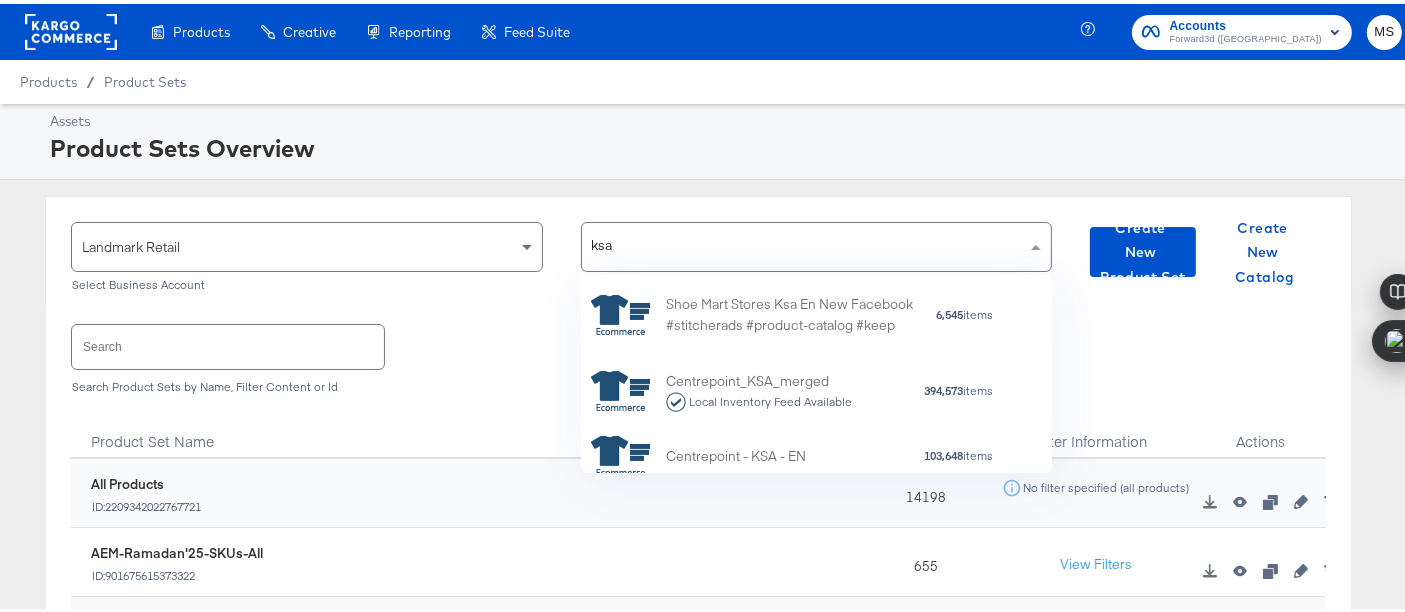 type 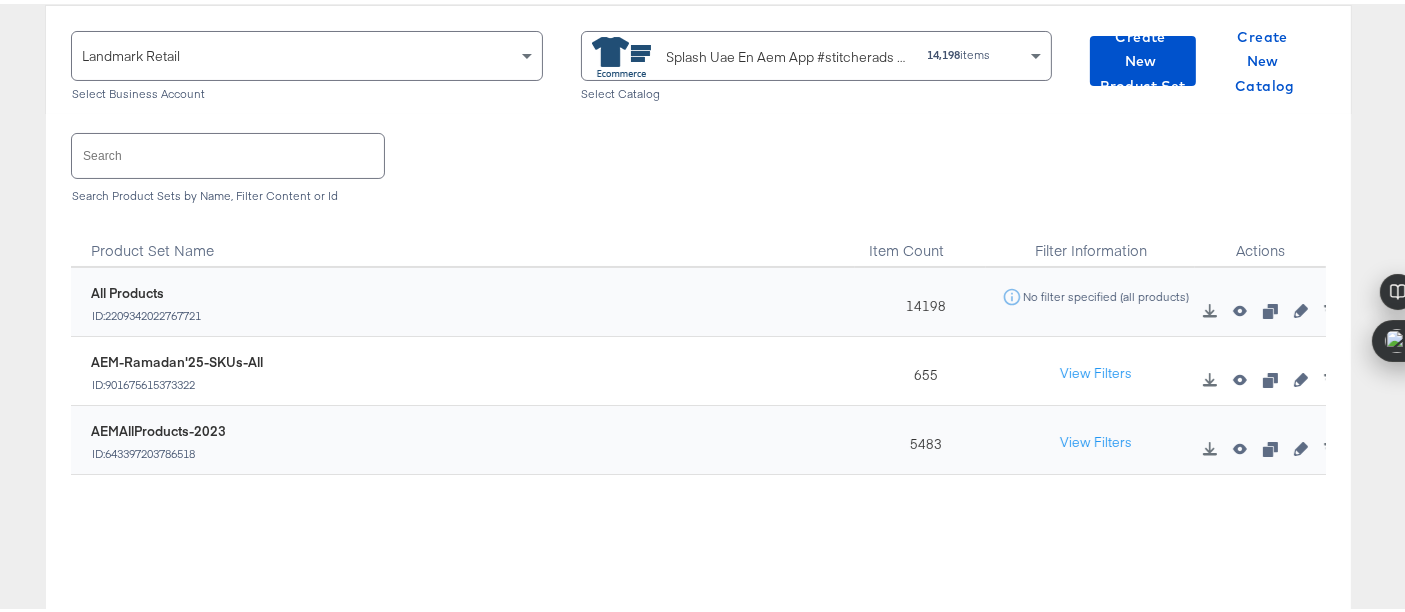 scroll, scrollTop: 0, scrollLeft: 0, axis: both 